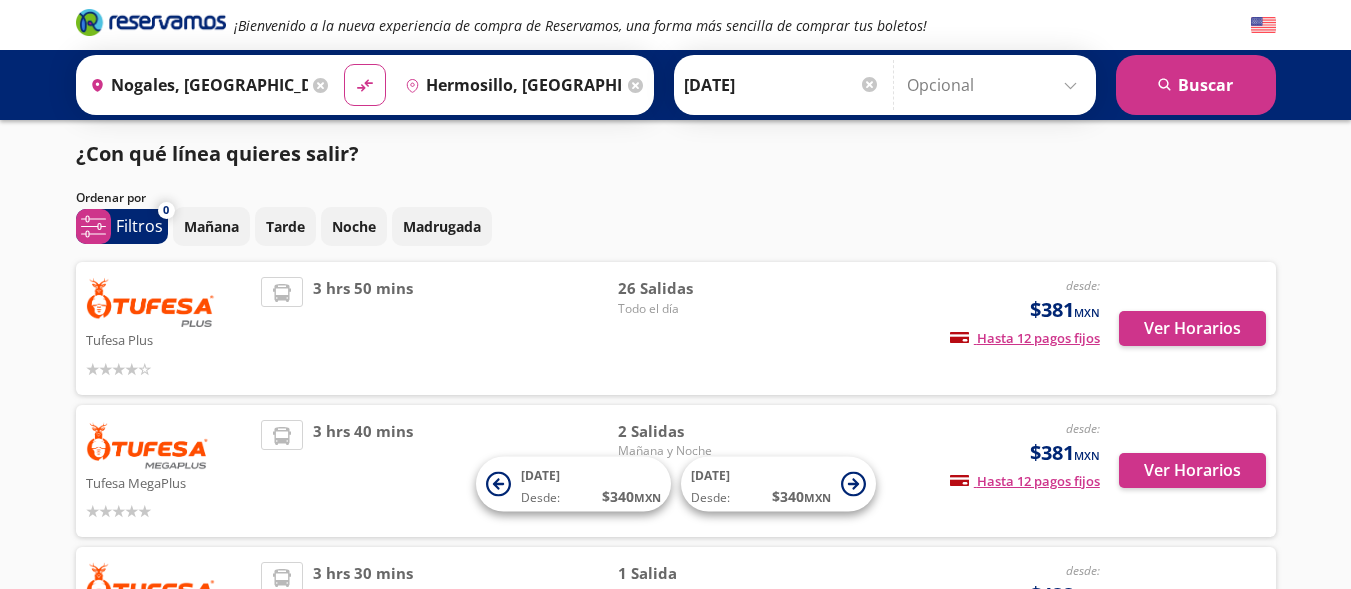 scroll, scrollTop: 101, scrollLeft: 0, axis: vertical 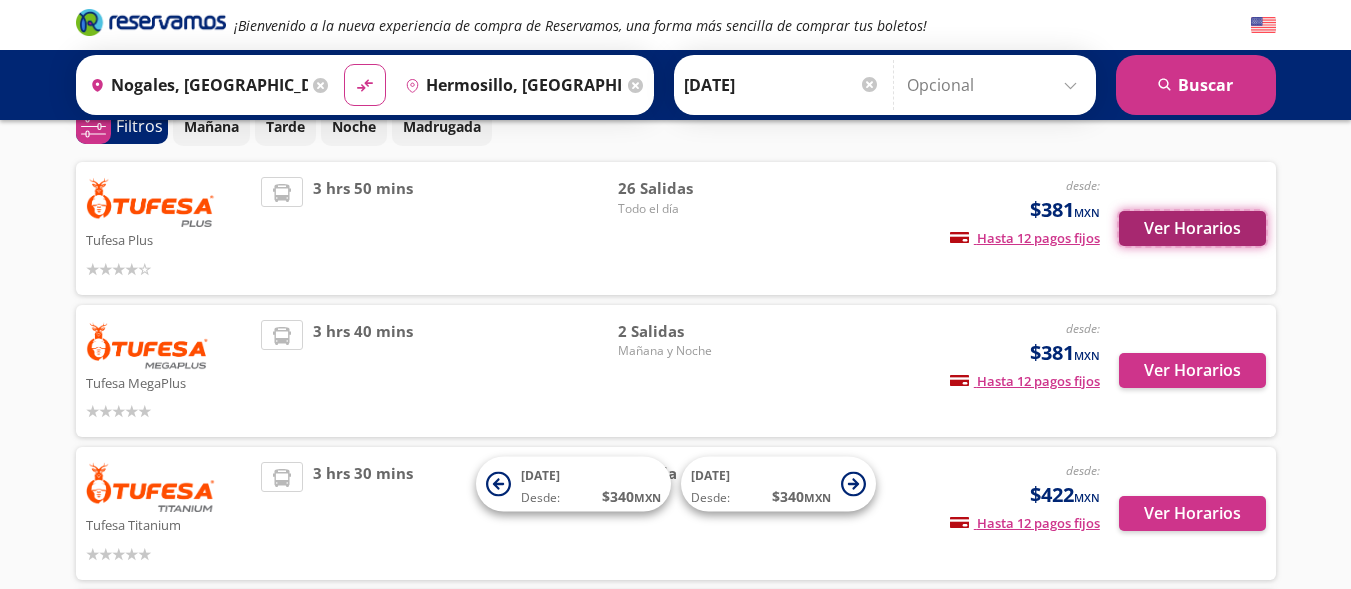 click on "Ver Horarios" at bounding box center (1192, 228) 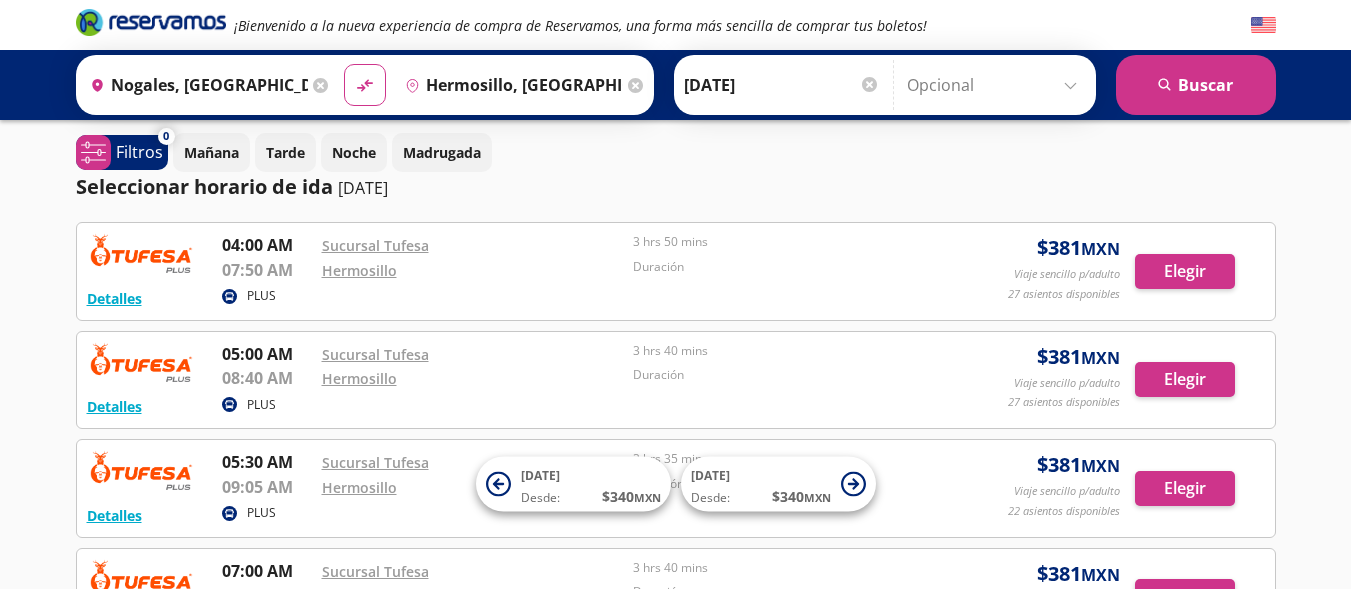 scroll, scrollTop: 0, scrollLeft: 0, axis: both 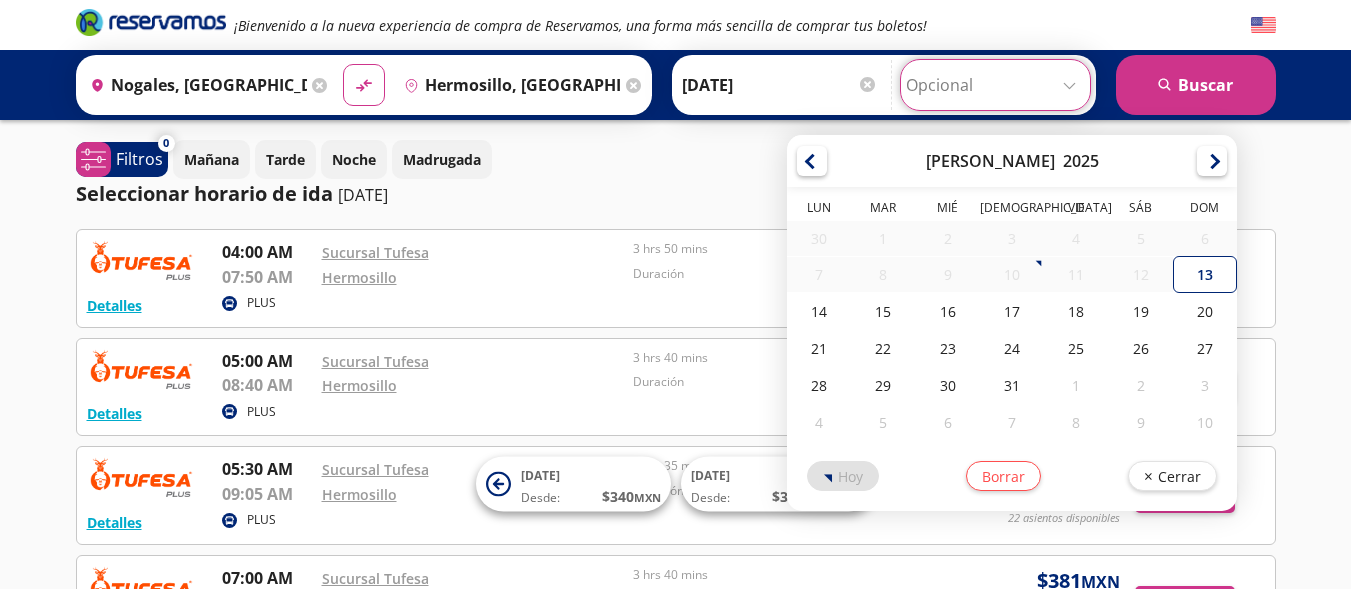 click at bounding box center [995, 85] 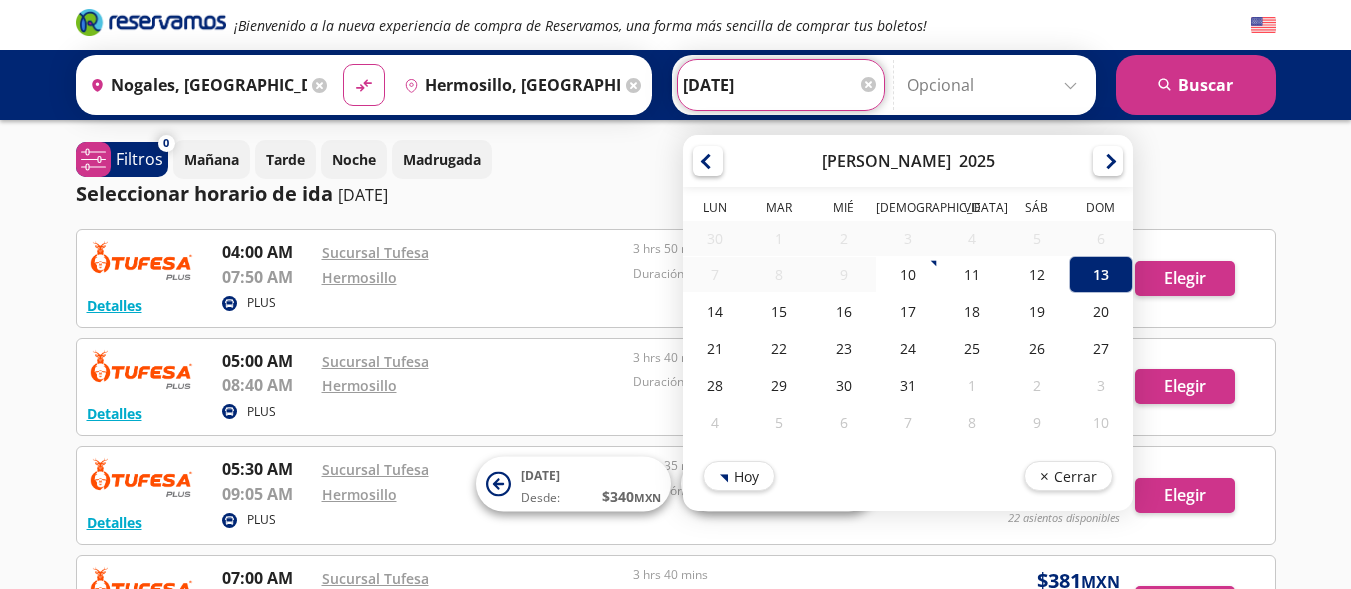 click at bounding box center [996, 85] 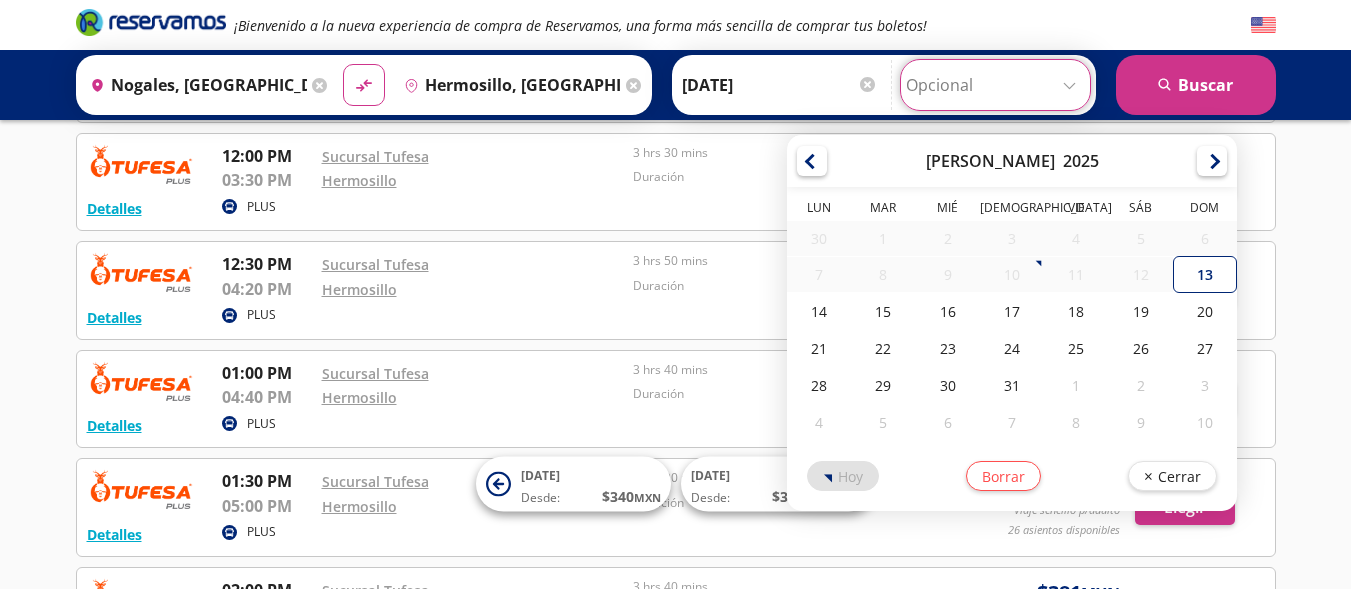scroll, scrollTop: 1104, scrollLeft: 0, axis: vertical 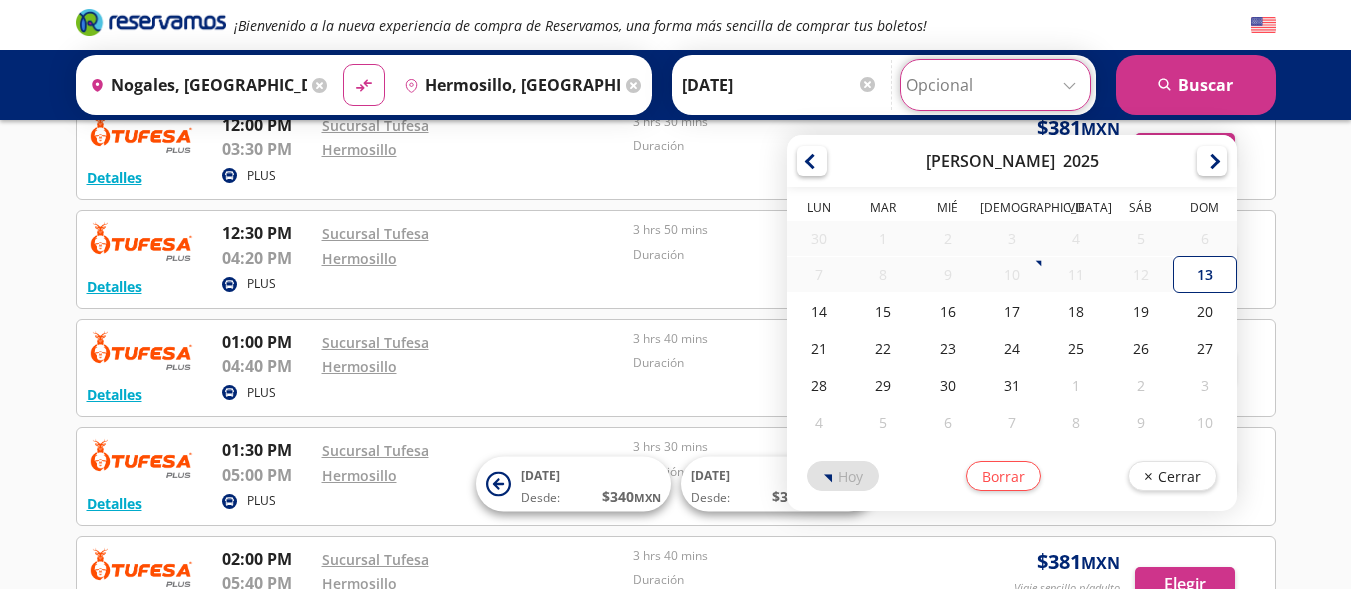 click on "¡Bienvenido a la nueva experiencia de compra de Reservamos, una forma más sencilla de comprar tus boletos! Origen
heroicons:map-pin-20-solid
[GEOGRAPHIC_DATA], [GEOGRAPHIC_DATA]
Destino
pin-outline
[GEOGRAPHIC_DATA], [GEOGRAPHIC_DATA]
material-symbols:compare-arrows-rounded
Ida [DATE]" at bounding box center (675, 184) 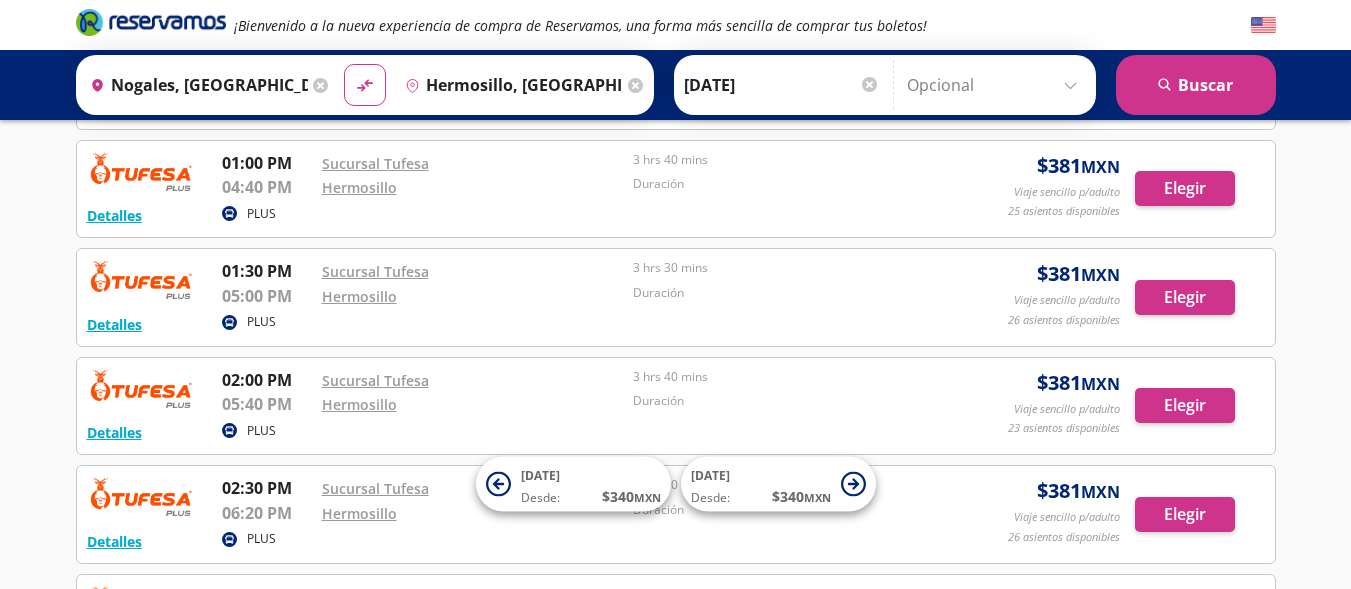 scroll, scrollTop: 1304, scrollLeft: 0, axis: vertical 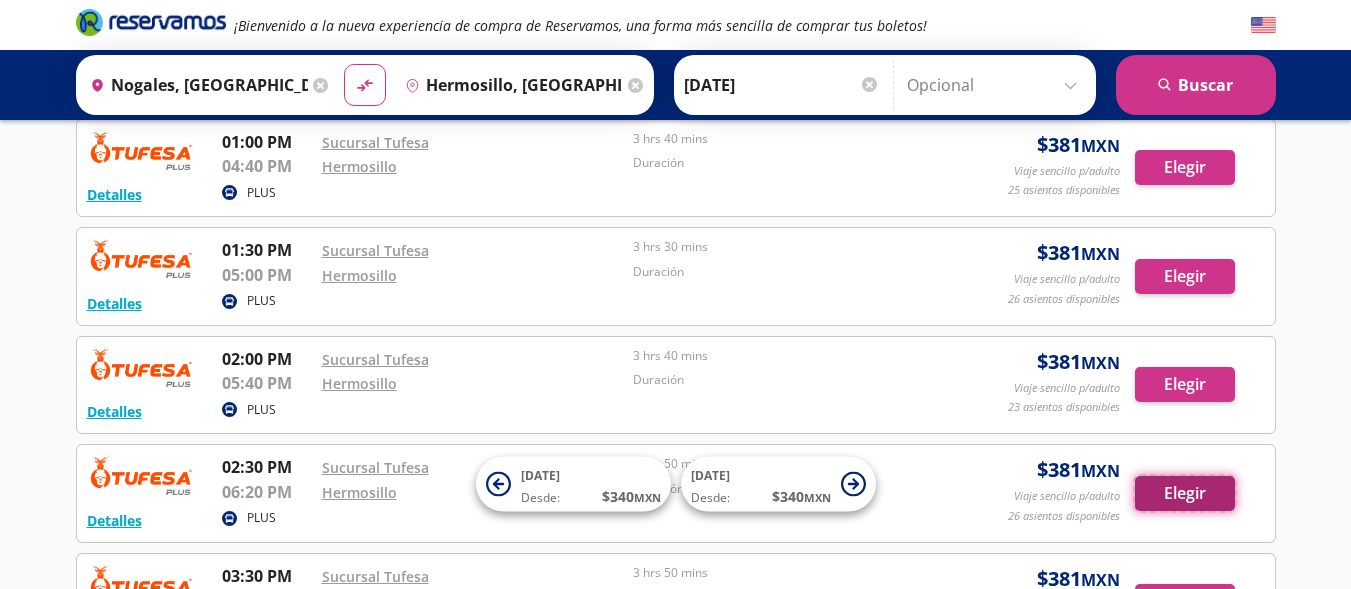 click on "Elegir" at bounding box center [1185, 493] 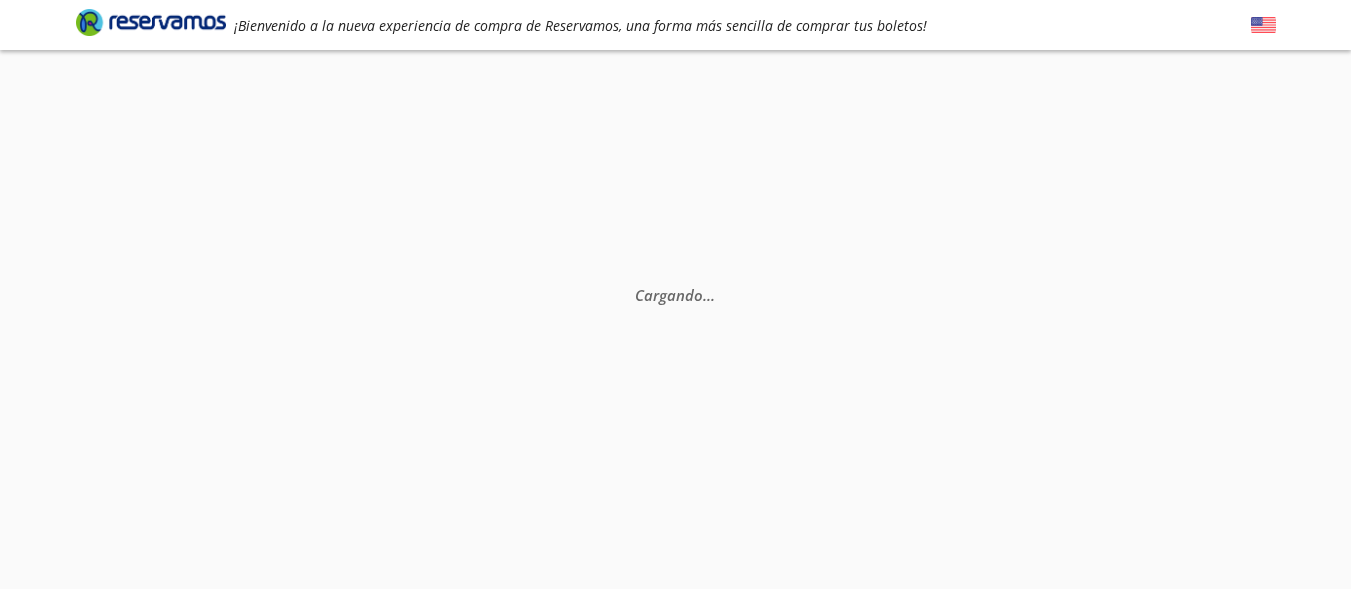 scroll, scrollTop: 0, scrollLeft: 0, axis: both 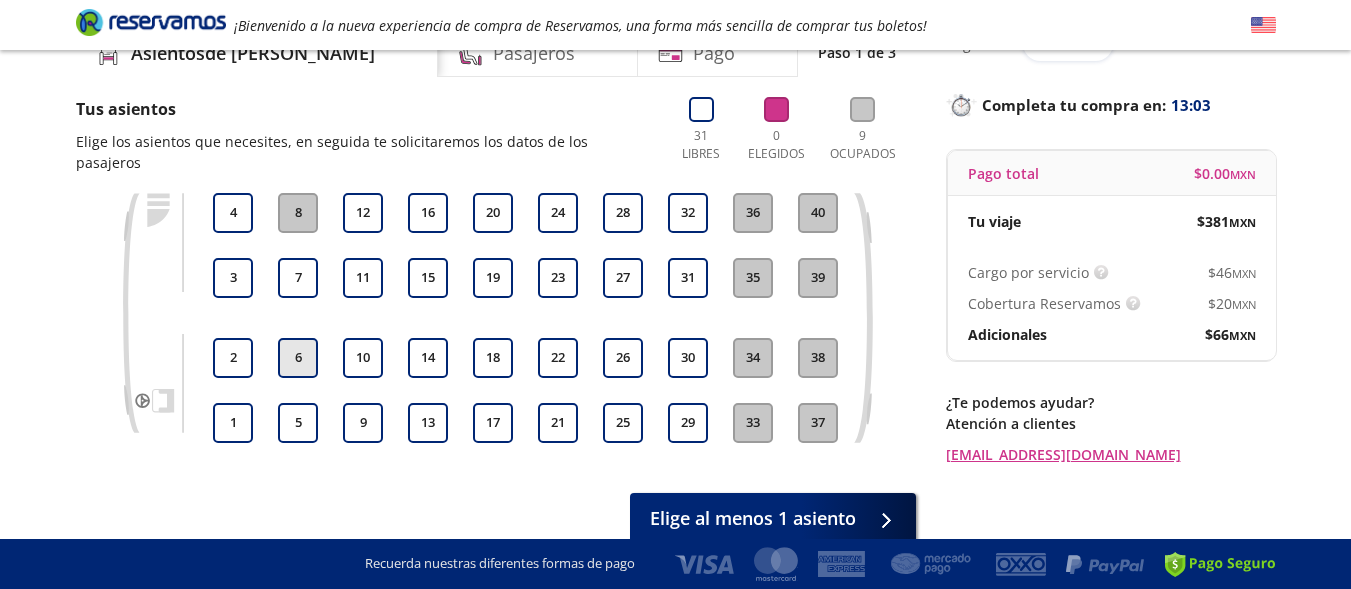 click on "6" at bounding box center [298, 358] 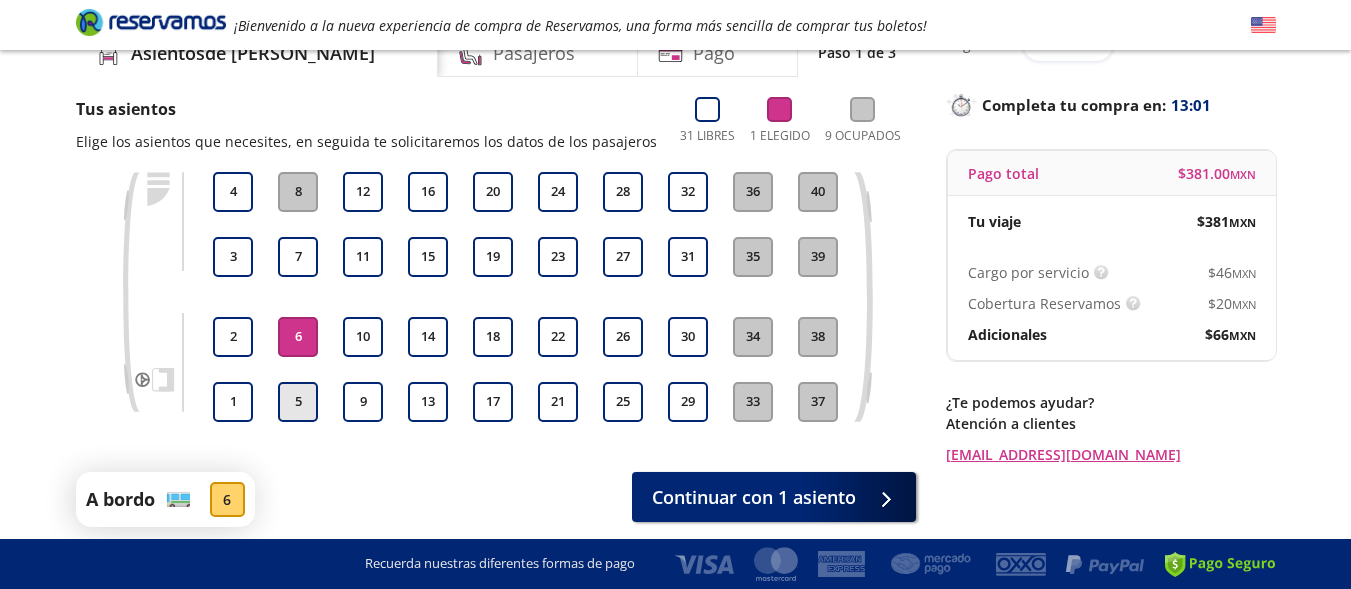 click on "5" at bounding box center [298, 402] 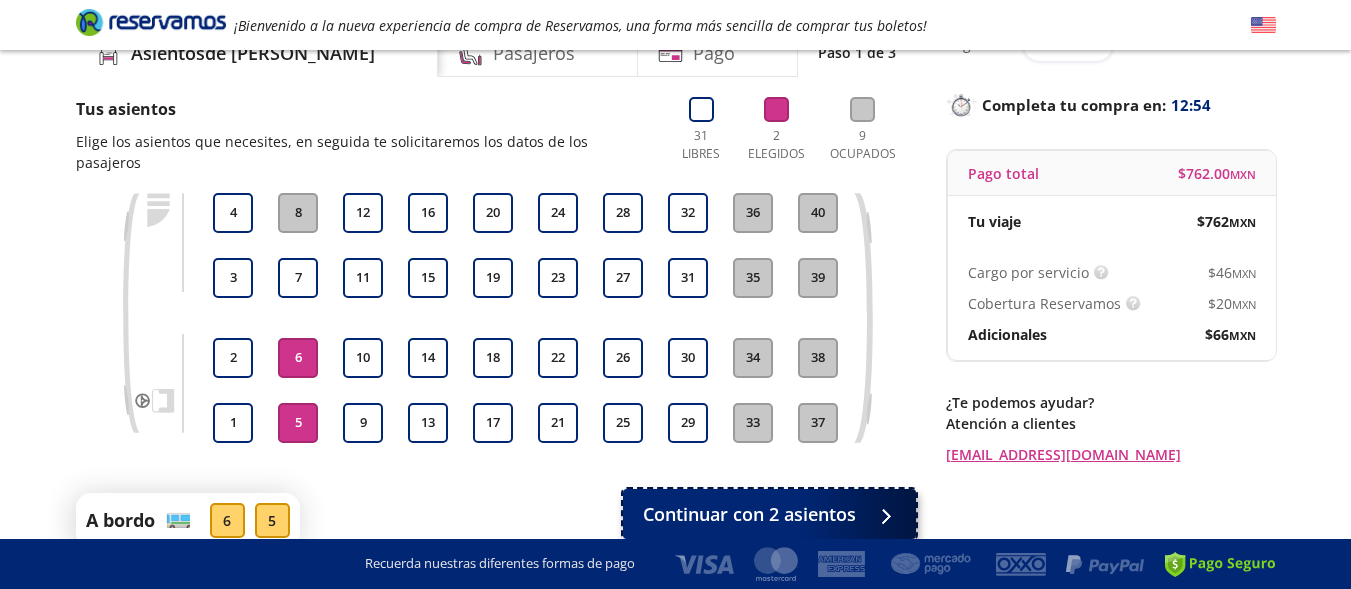 click on "Continuar con 2 asientos" at bounding box center (749, 514) 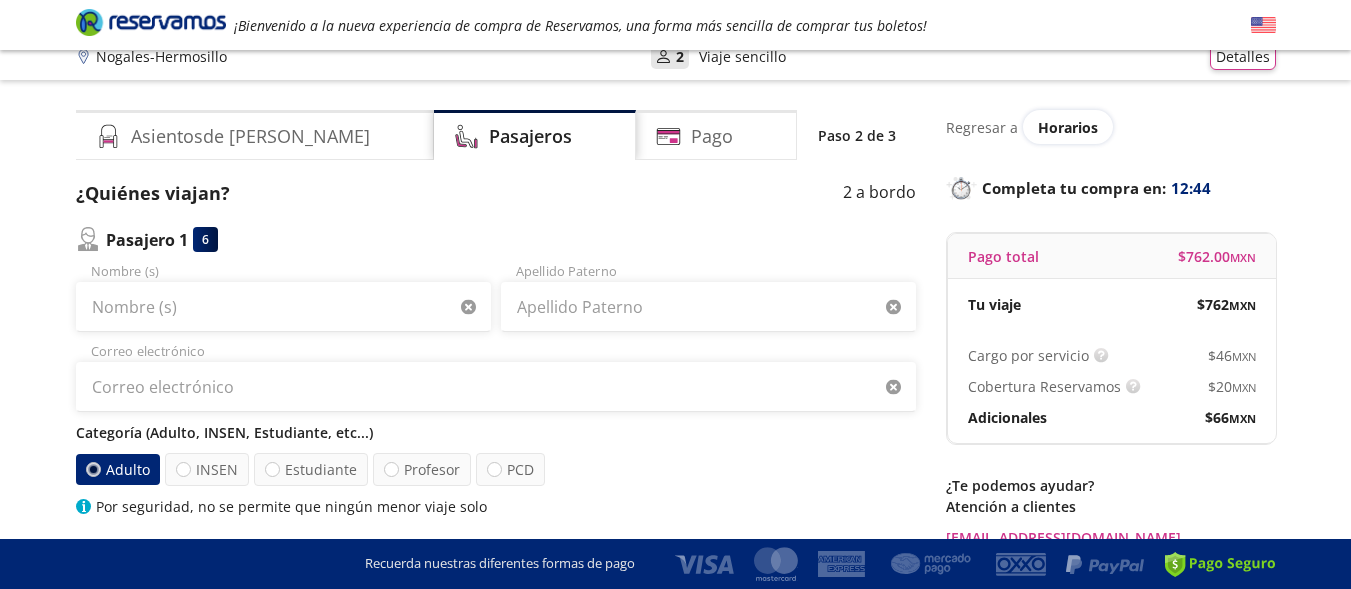 scroll, scrollTop: 0, scrollLeft: 0, axis: both 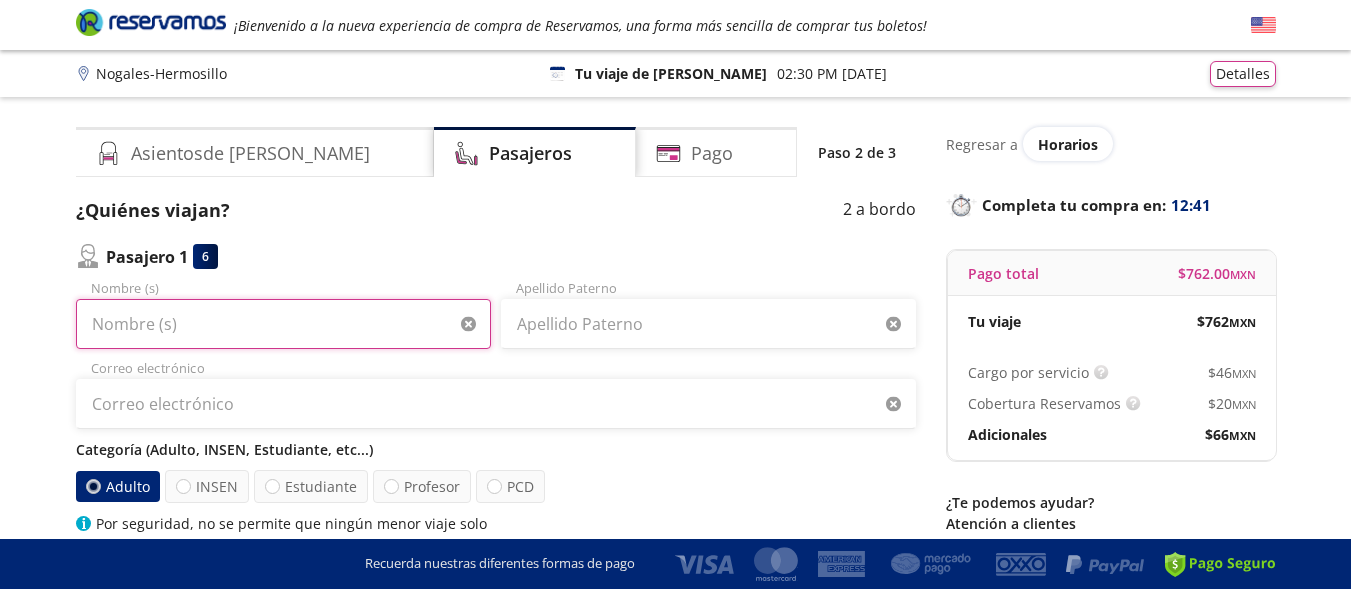 drag, startPoint x: 96, startPoint y: 322, endPoint x: 135, endPoint y: 314, distance: 39.812057 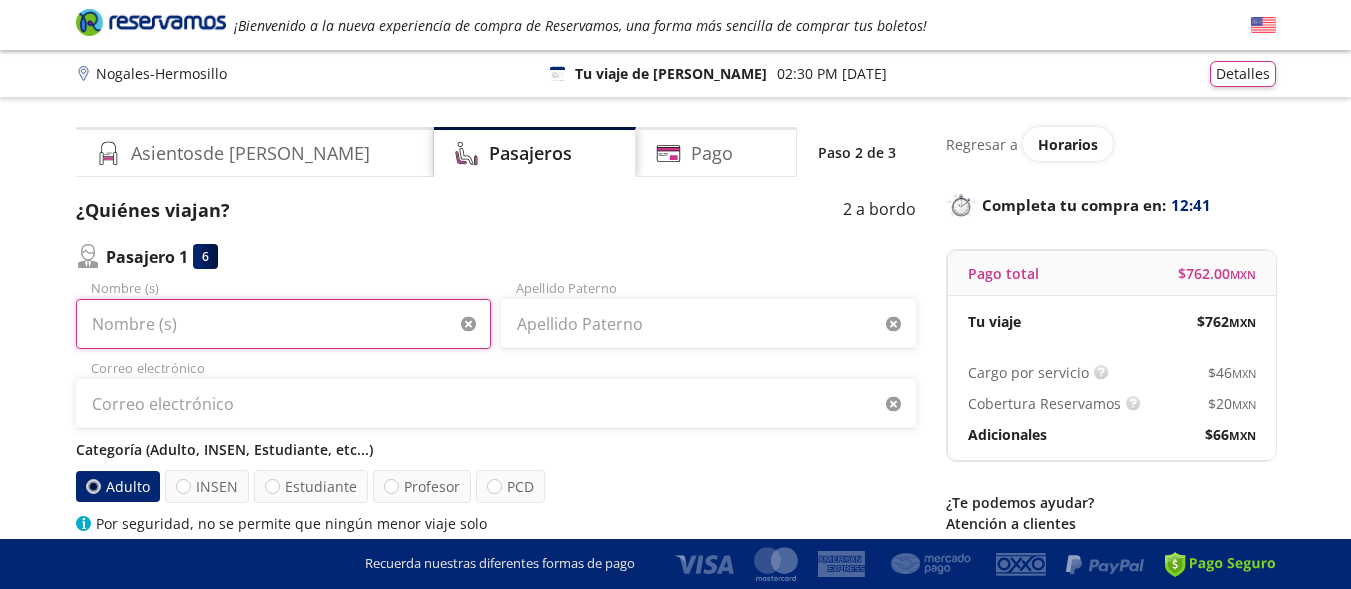 click on "Nombre (s)" at bounding box center (283, 324) 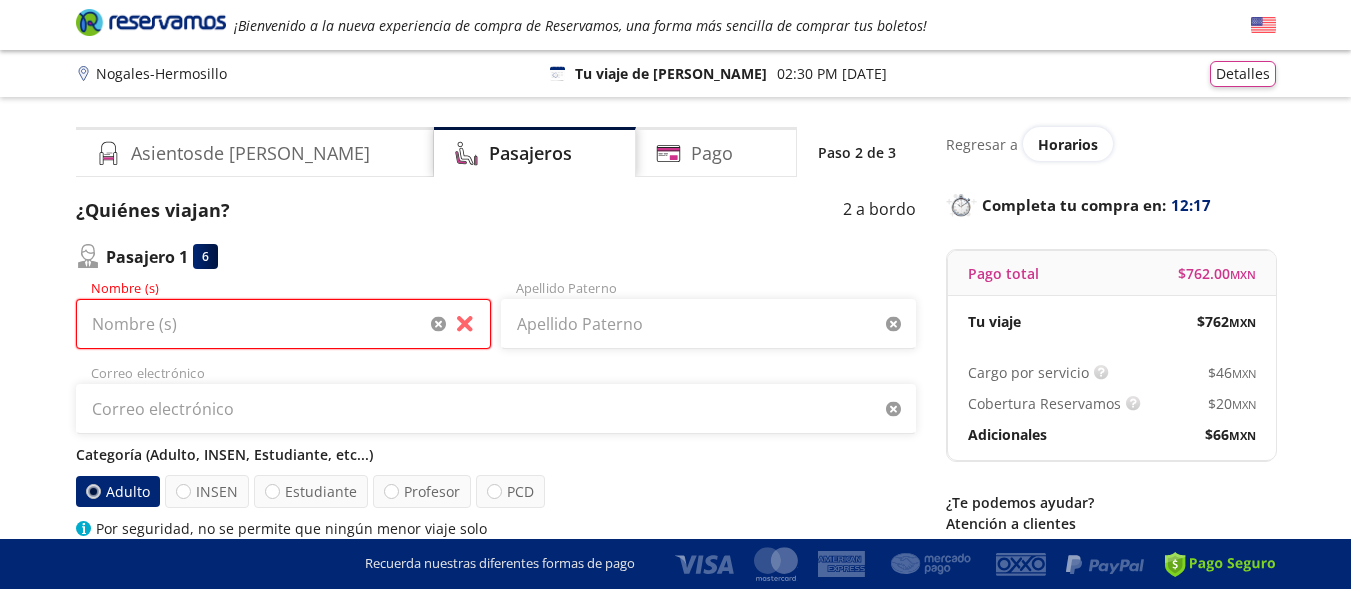 type on "i" 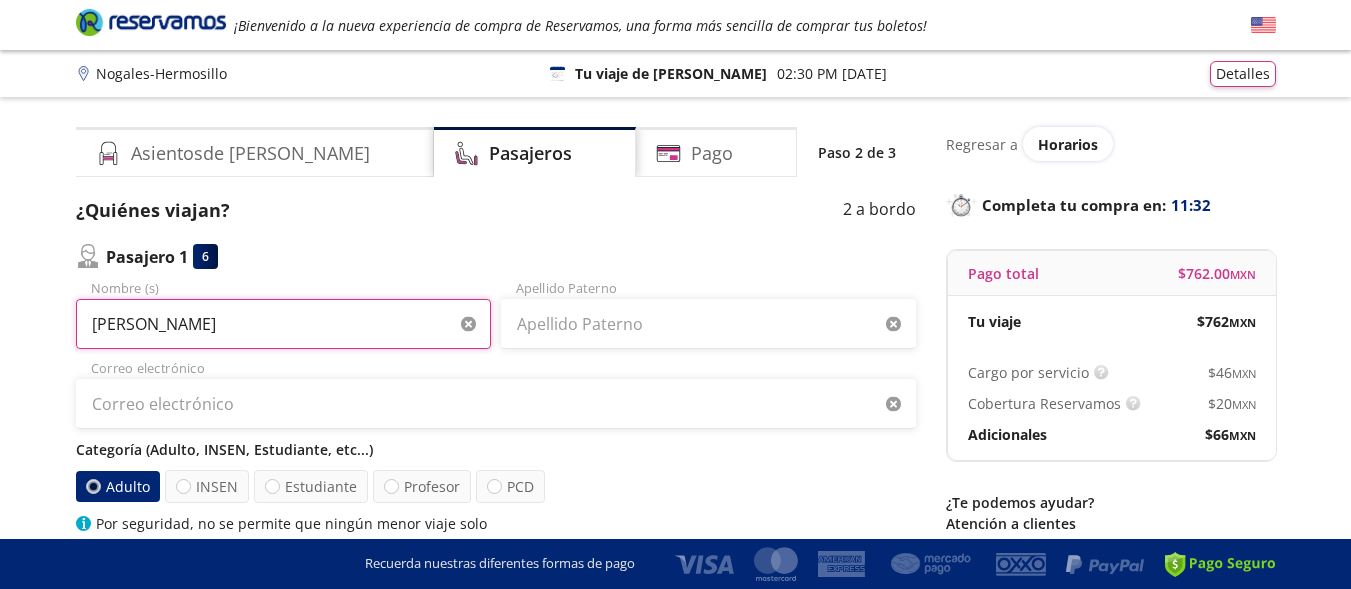 type on "[PERSON_NAME]" 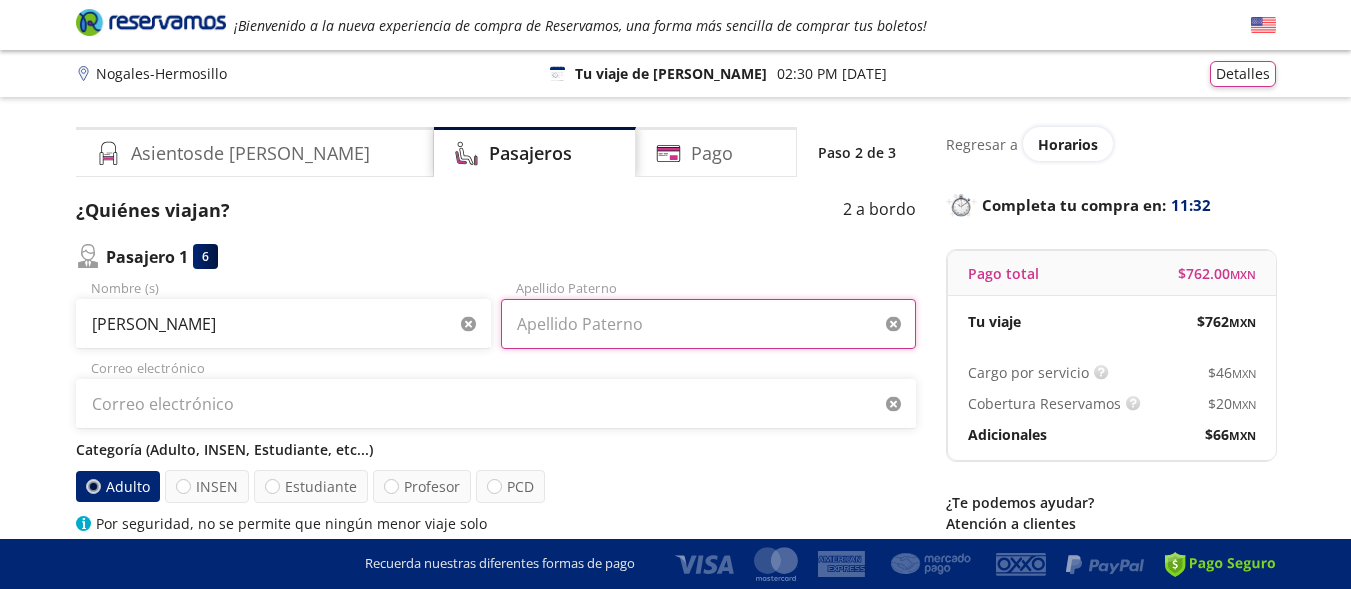 click on "Apellido Paterno" at bounding box center (708, 324) 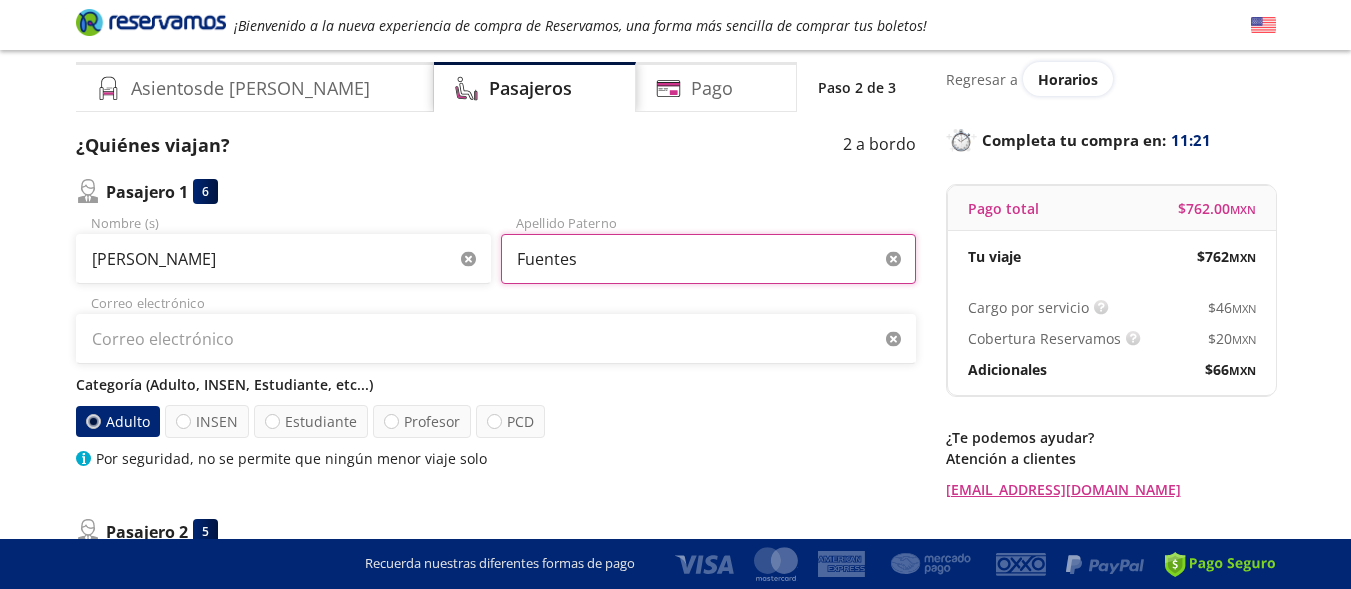 scroll, scrollTop: 100, scrollLeft: 0, axis: vertical 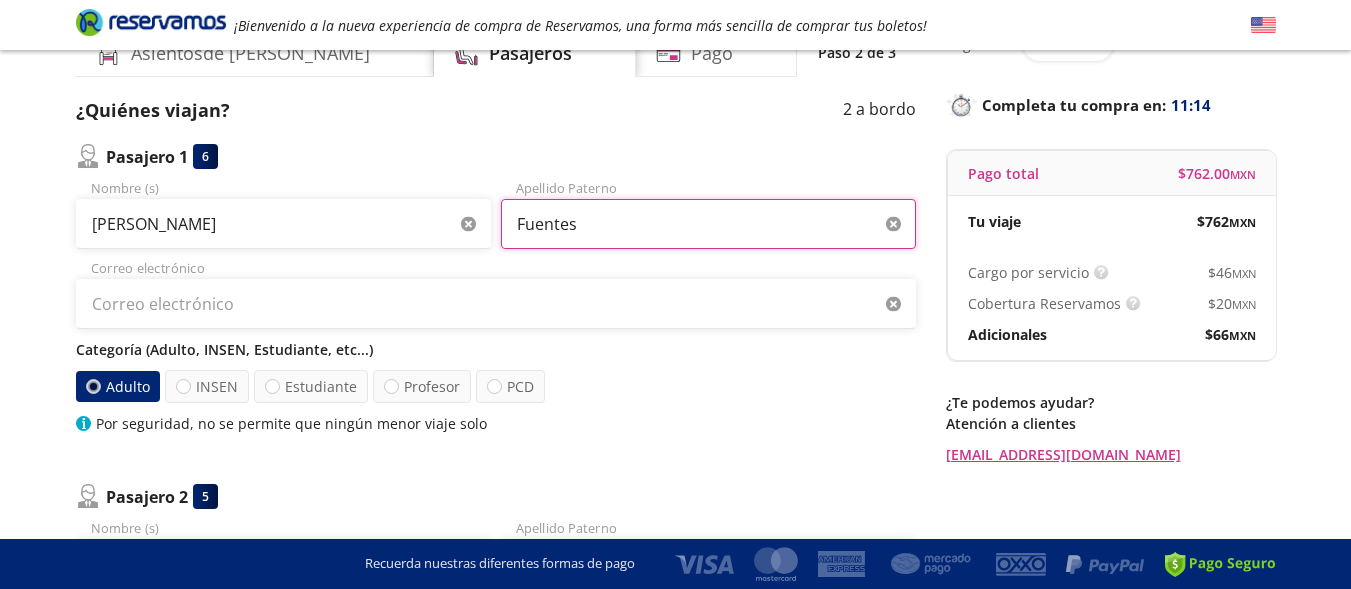 type on "Fuentes" 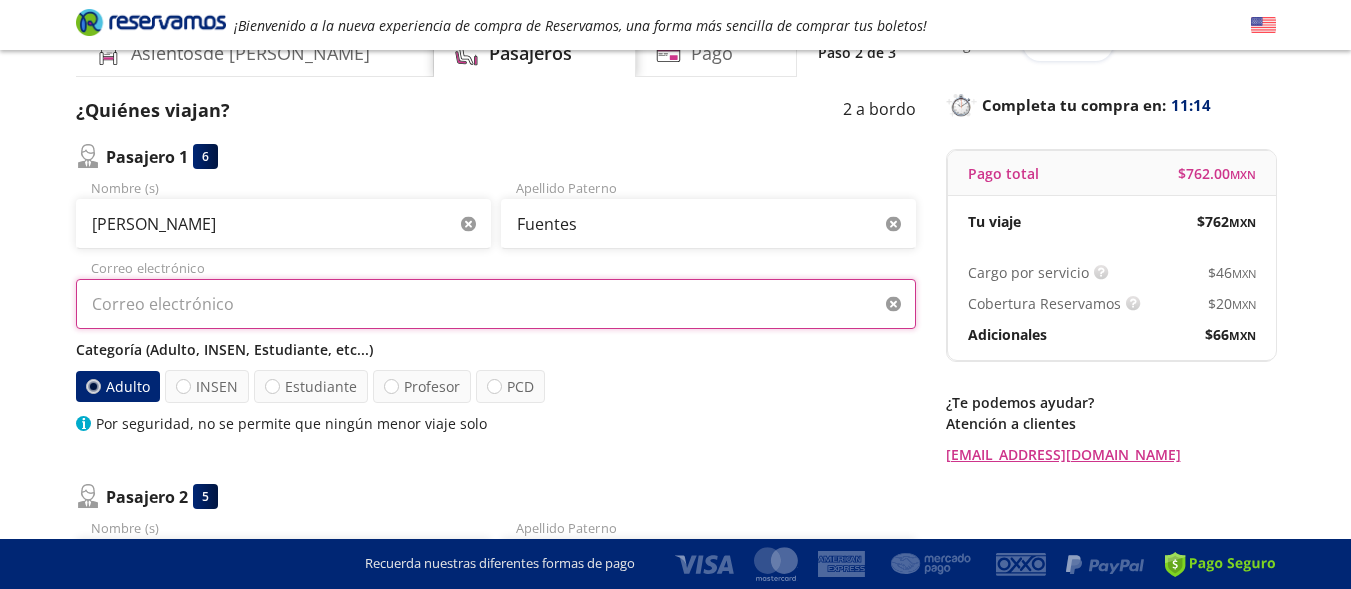 click on "Correo electrónico" at bounding box center [496, 304] 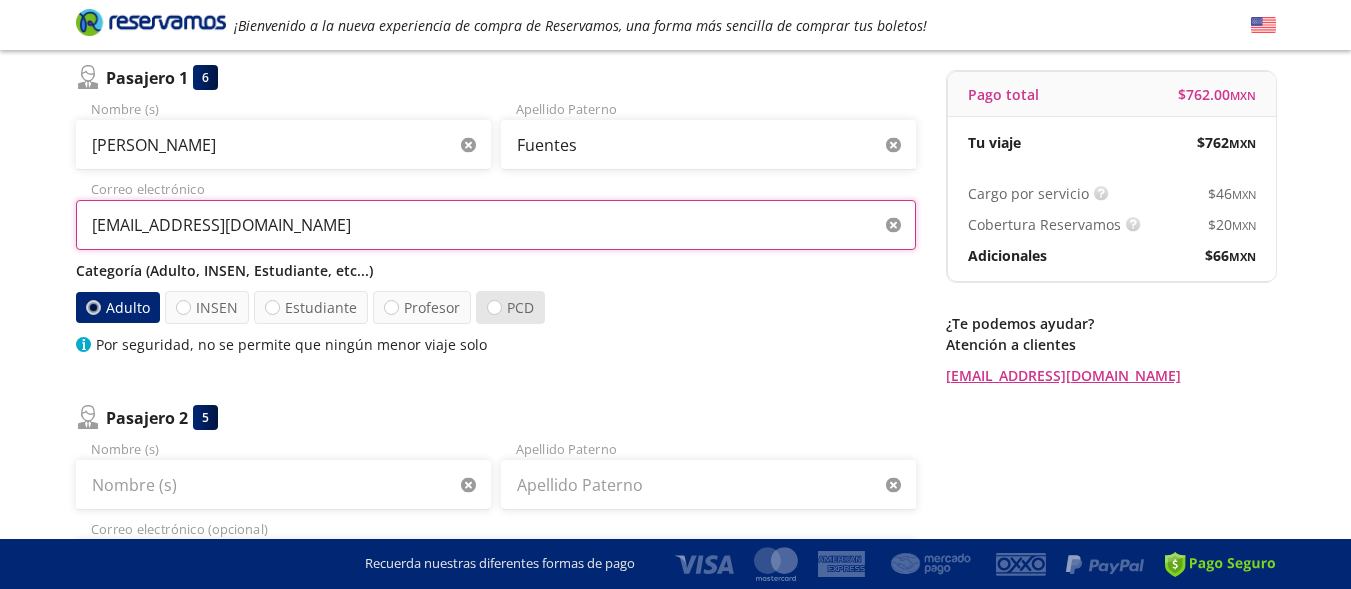 scroll, scrollTop: 200, scrollLeft: 0, axis: vertical 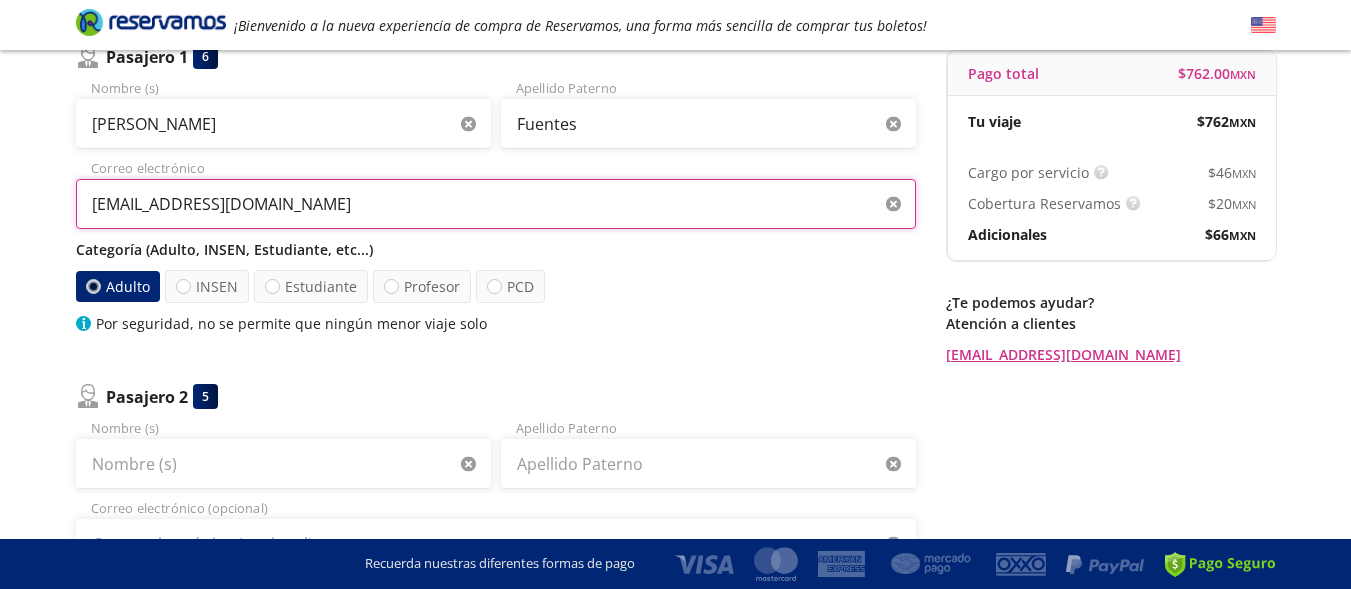 type on "[EMAIL_ADDRESS][DOMAIN_NAME]" 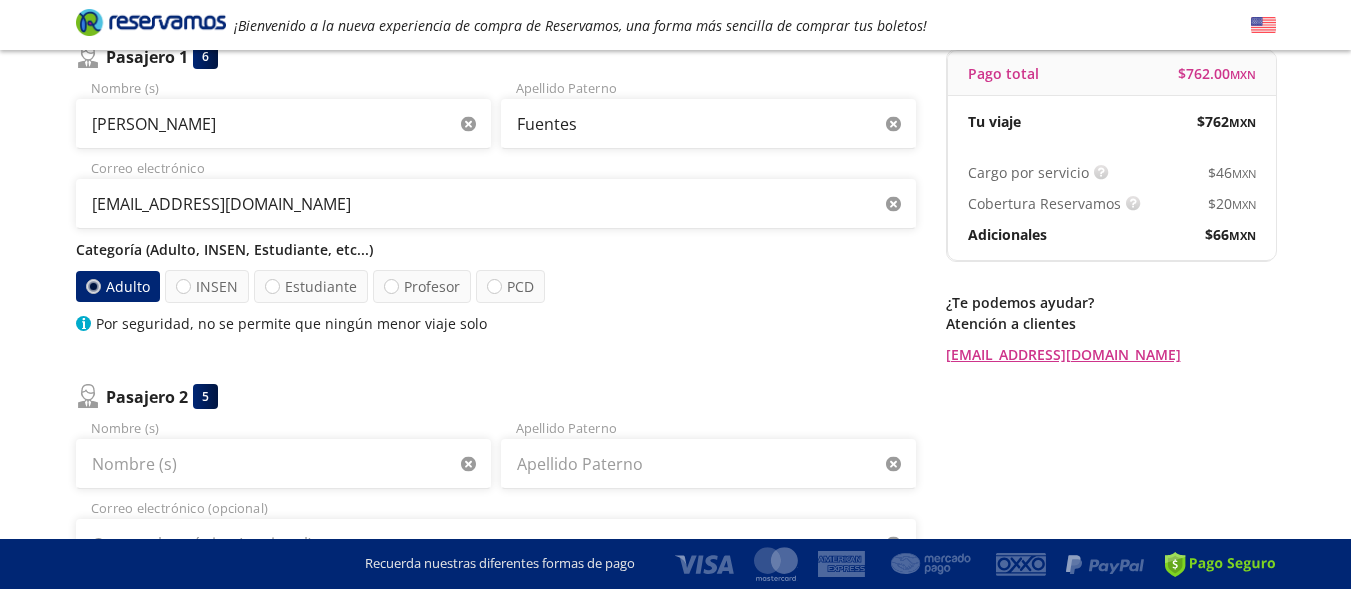 click on "Adulto" at bounding box center (118, 287) 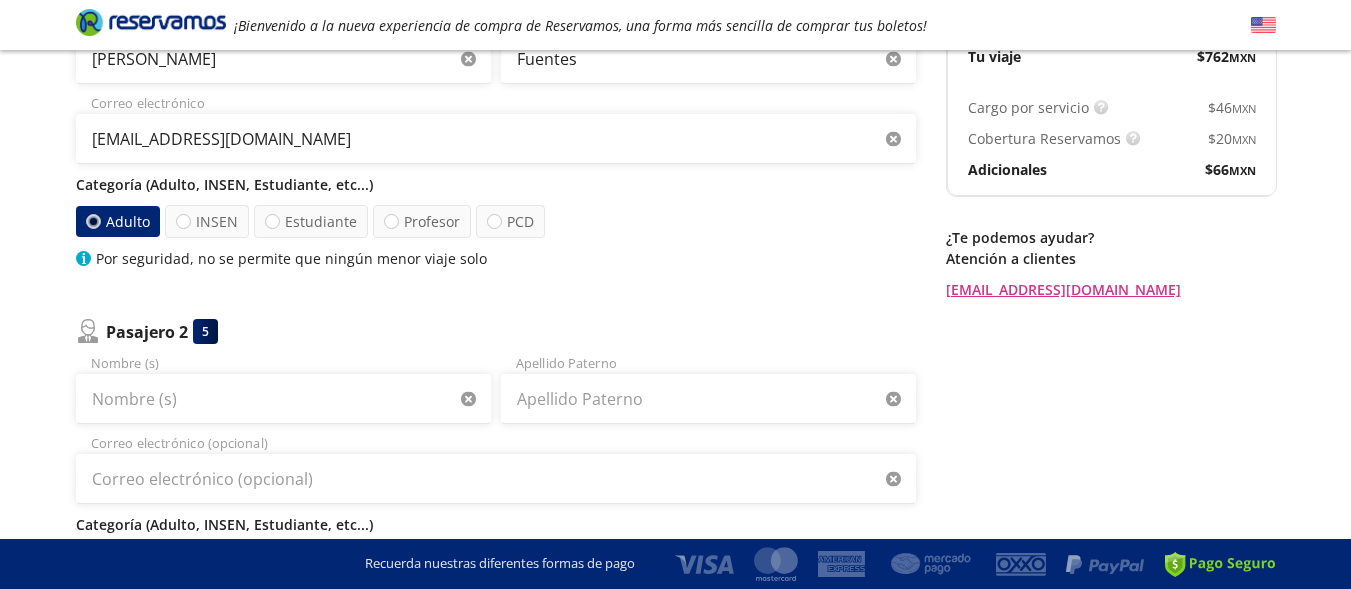 scroll, scrollTop: 300, scrollLeft: 0, axis: vertical 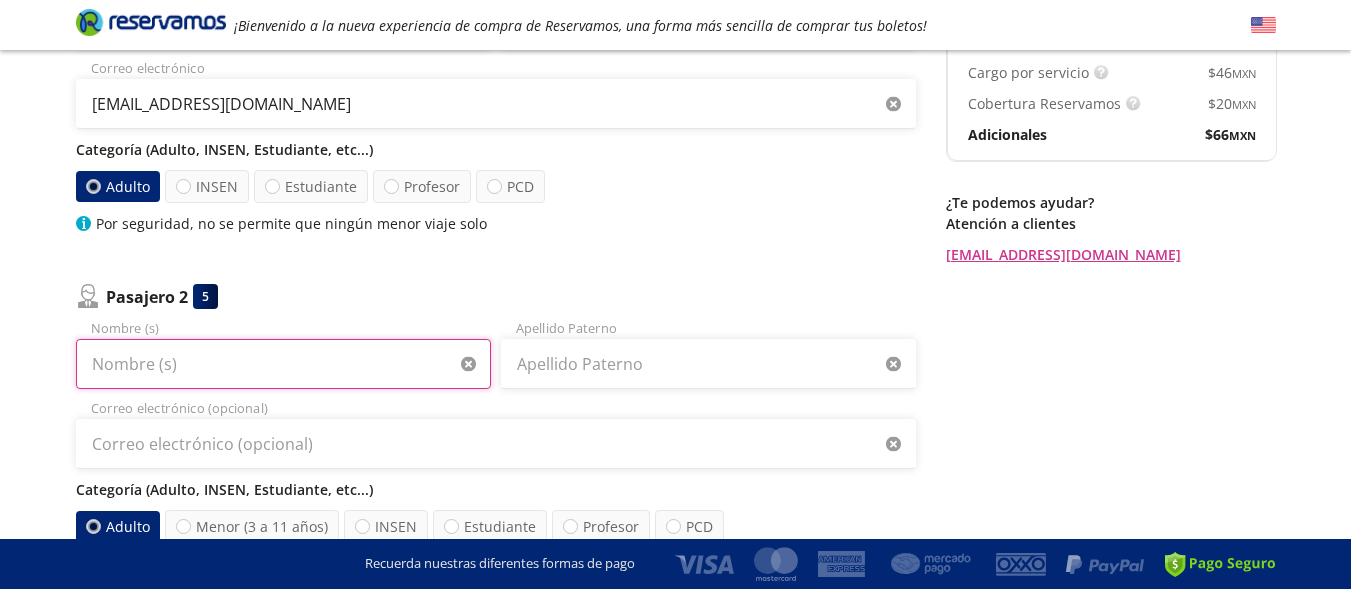 click on "Nombre (s)" at bounding box center [283, 364] 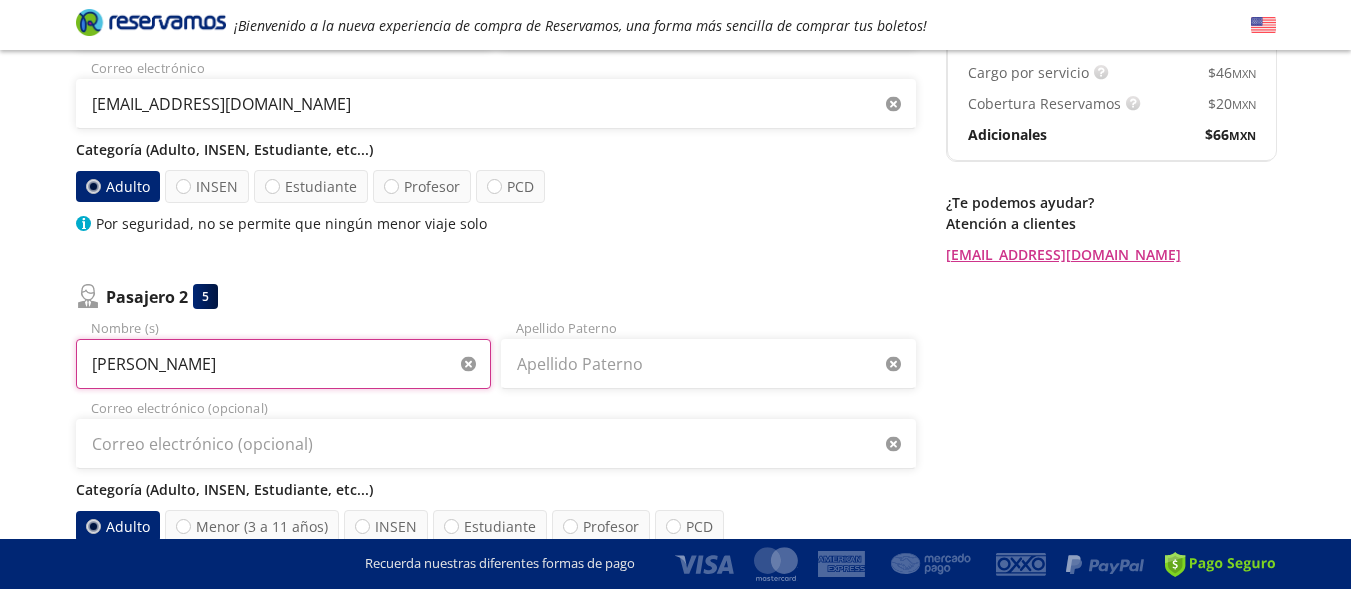 type on "[PERSON_NAME]" 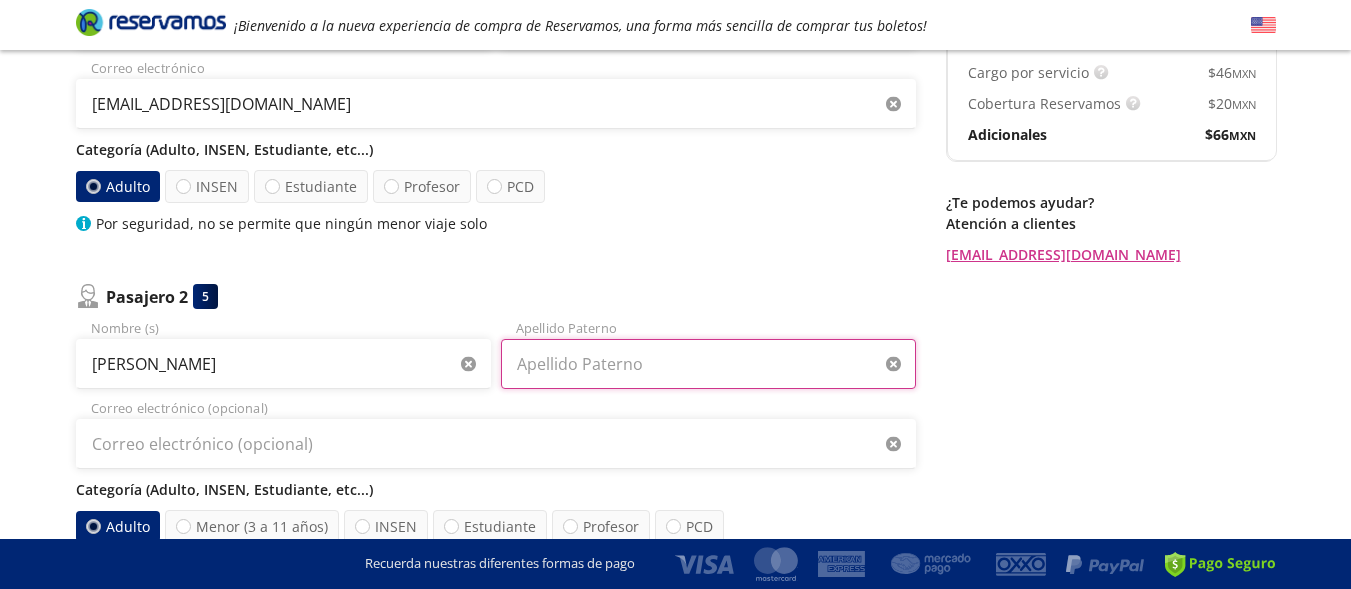 click on "Apellido Paterno" at bounding box center (708, 364) 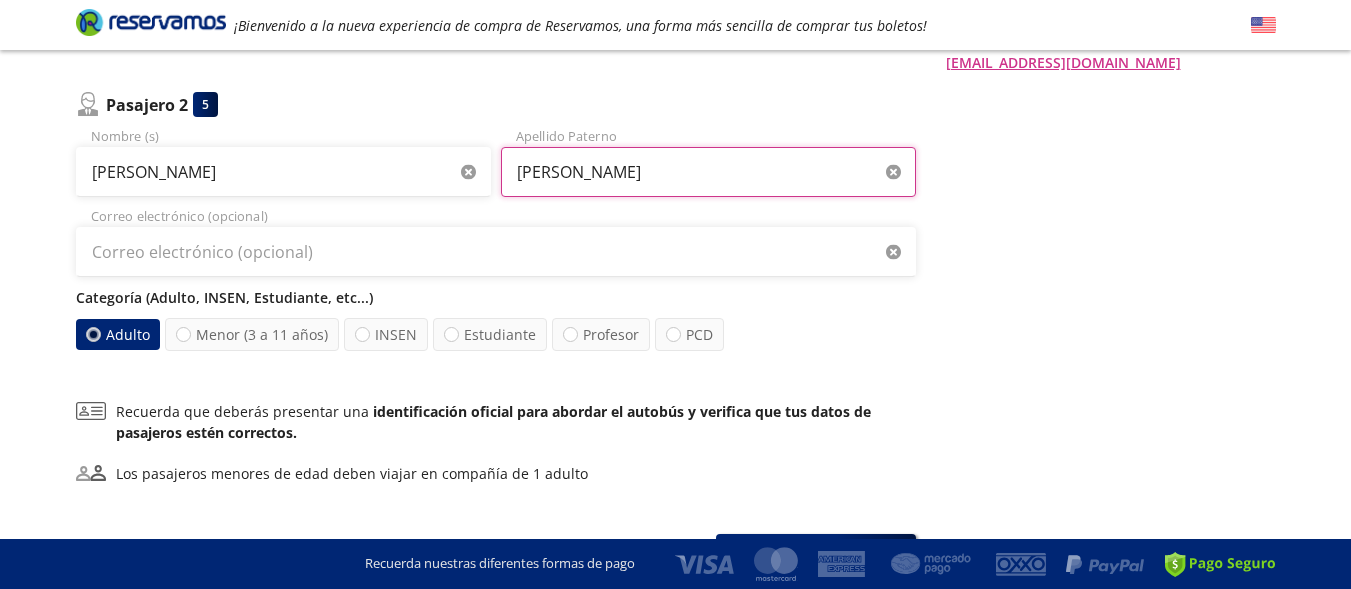scroll, scrollTop: 500, scrollLeft: 0, axis: vertical 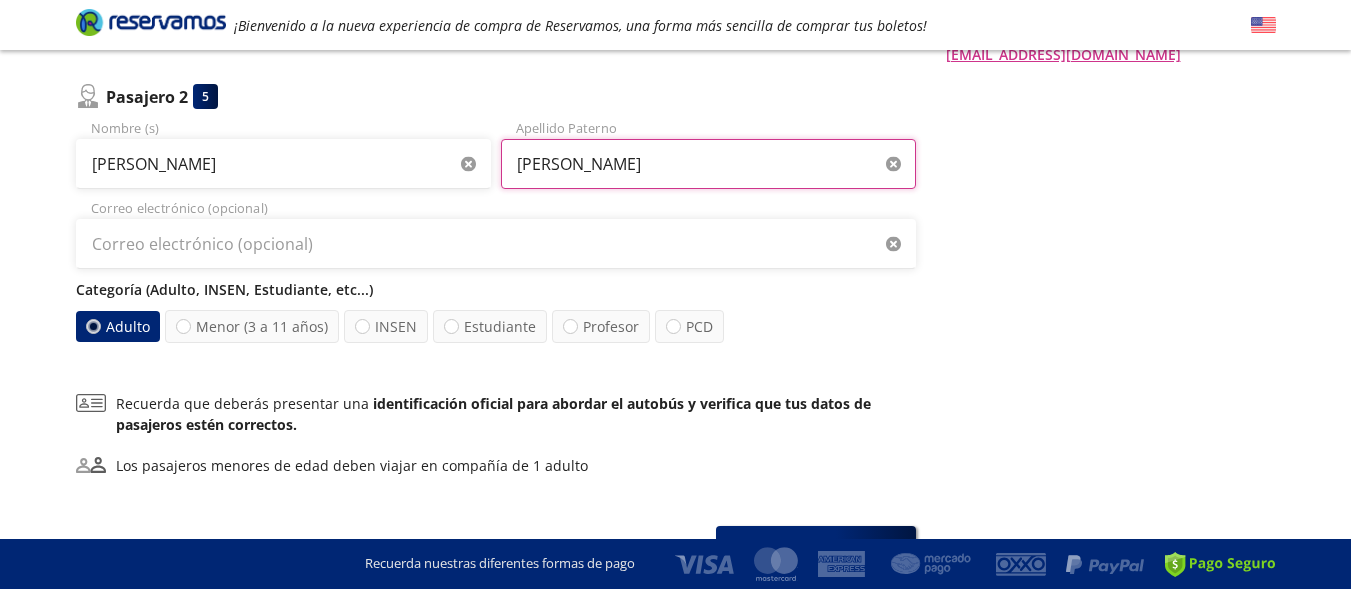 type on "[PERSON_NAME]" 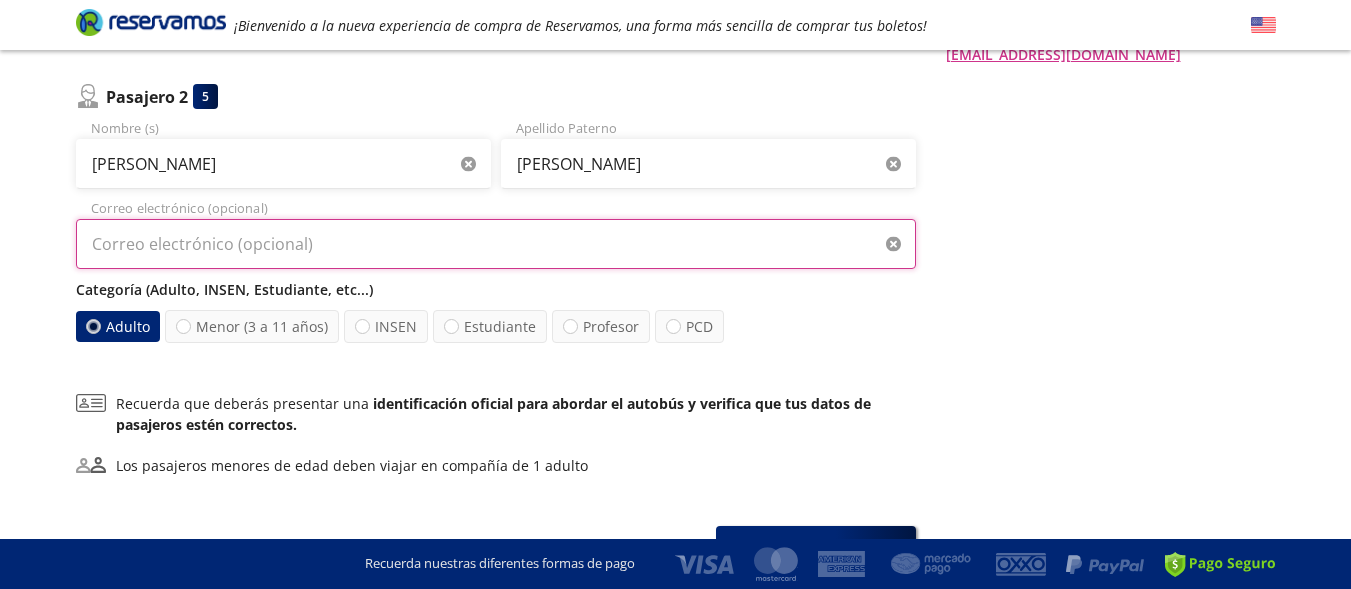click on "Correo electrónico (opcional)" at bounding box center [496, 244] 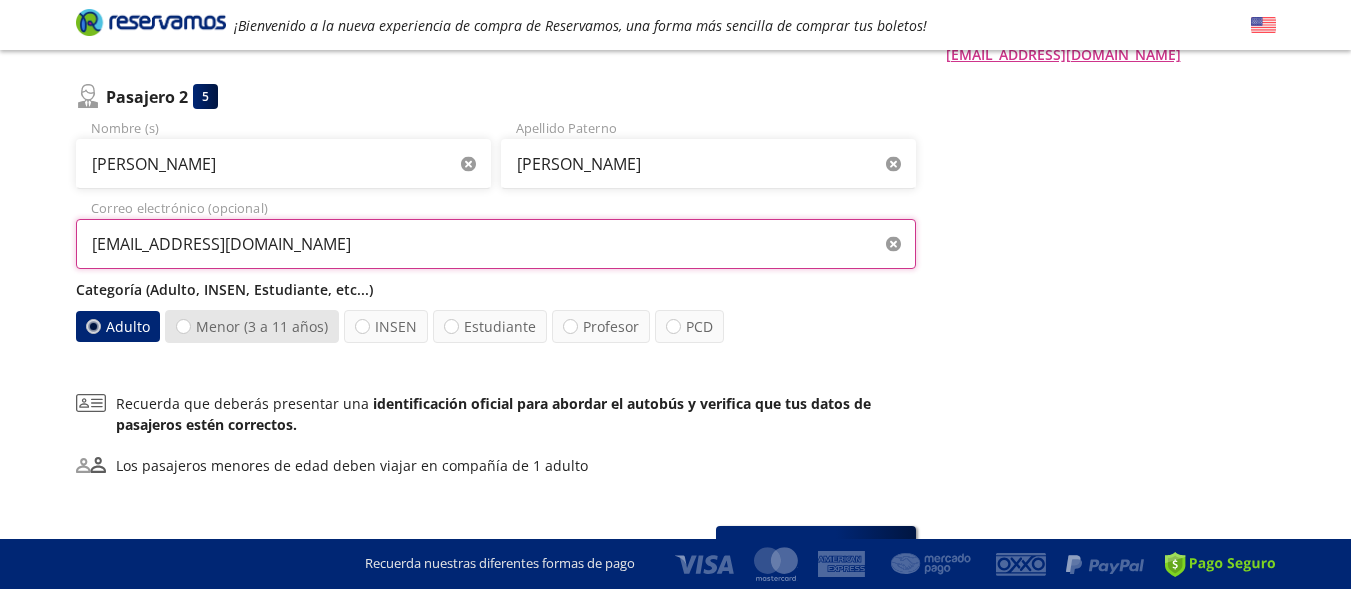 type on "[EMAIL_ADDRESS][DOMAIN_NAME]" 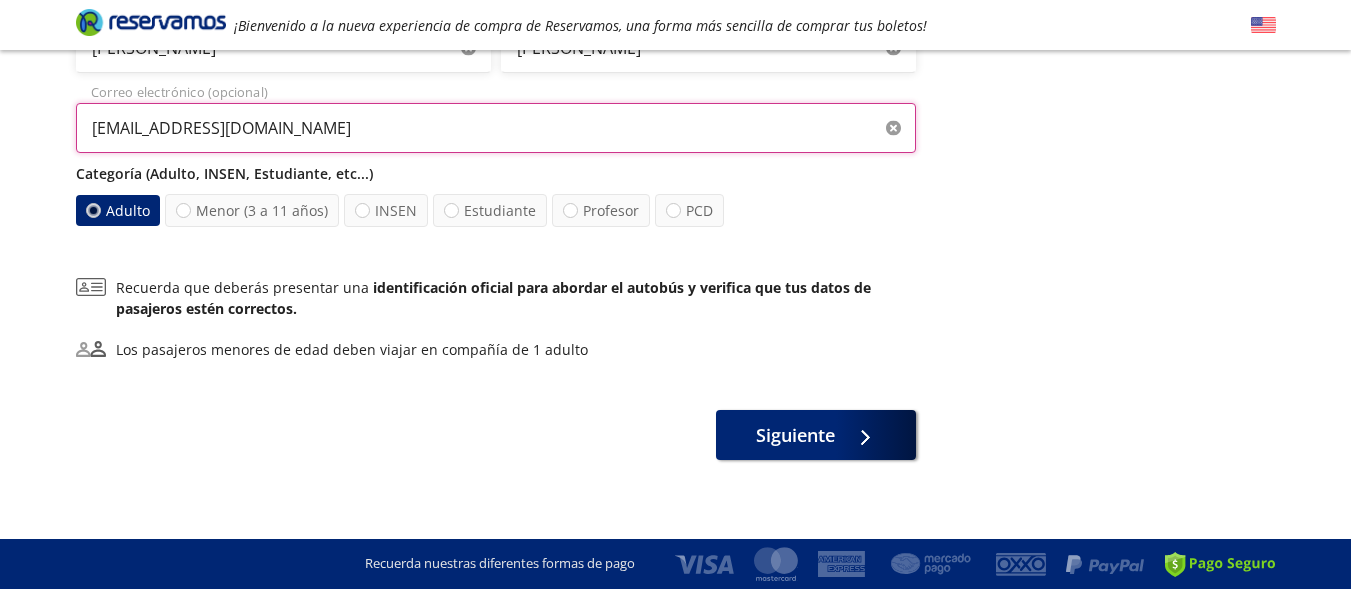 scroll, scrollTop: 628, scrollLeft: 0, axis: vertical 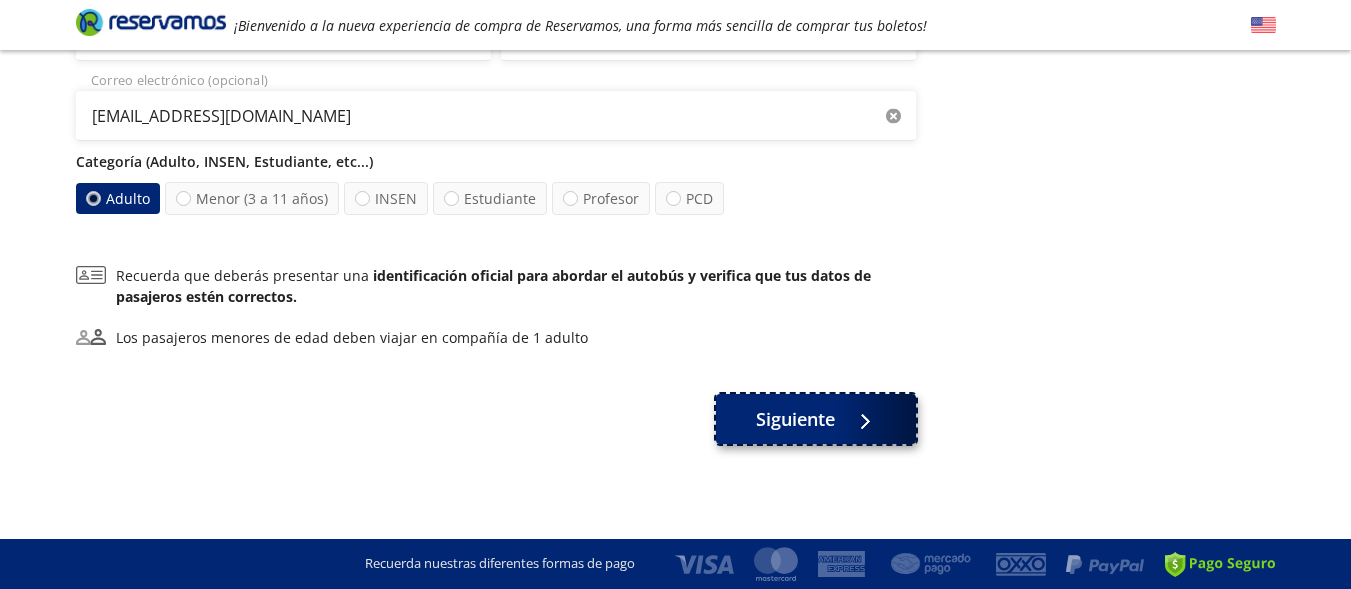 click on "Siguiente" at bounding box center (795, 419) 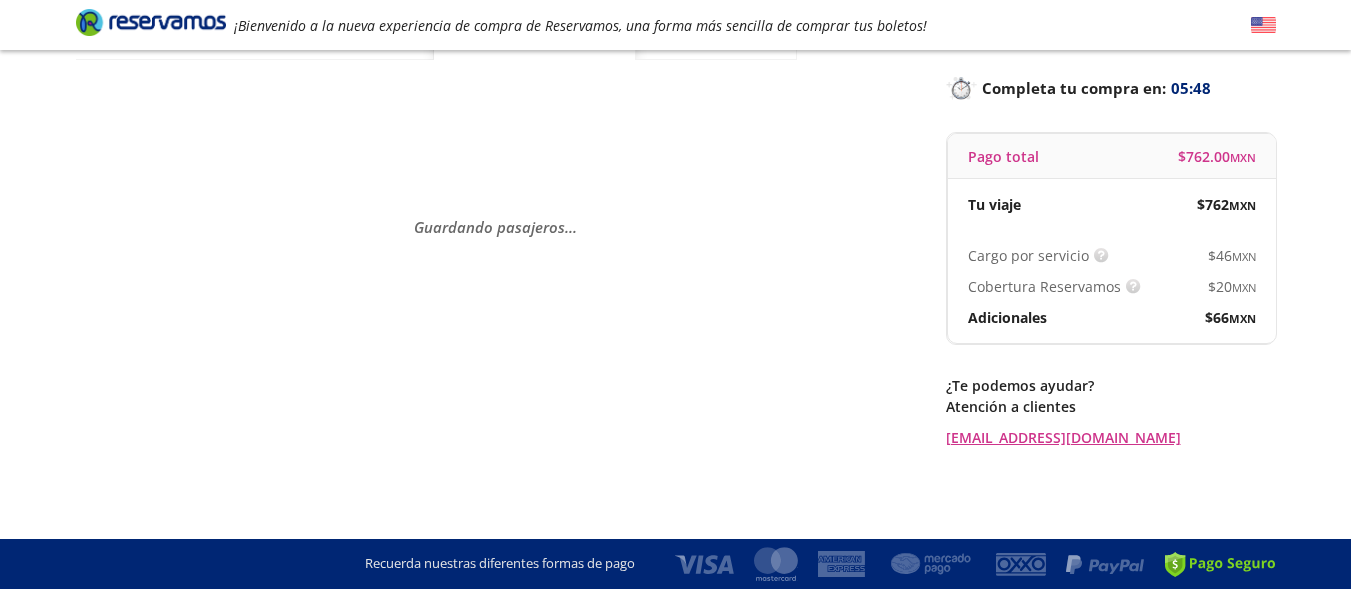 scroll, scrollTop: 0, scrollLeft: 0, axis: both 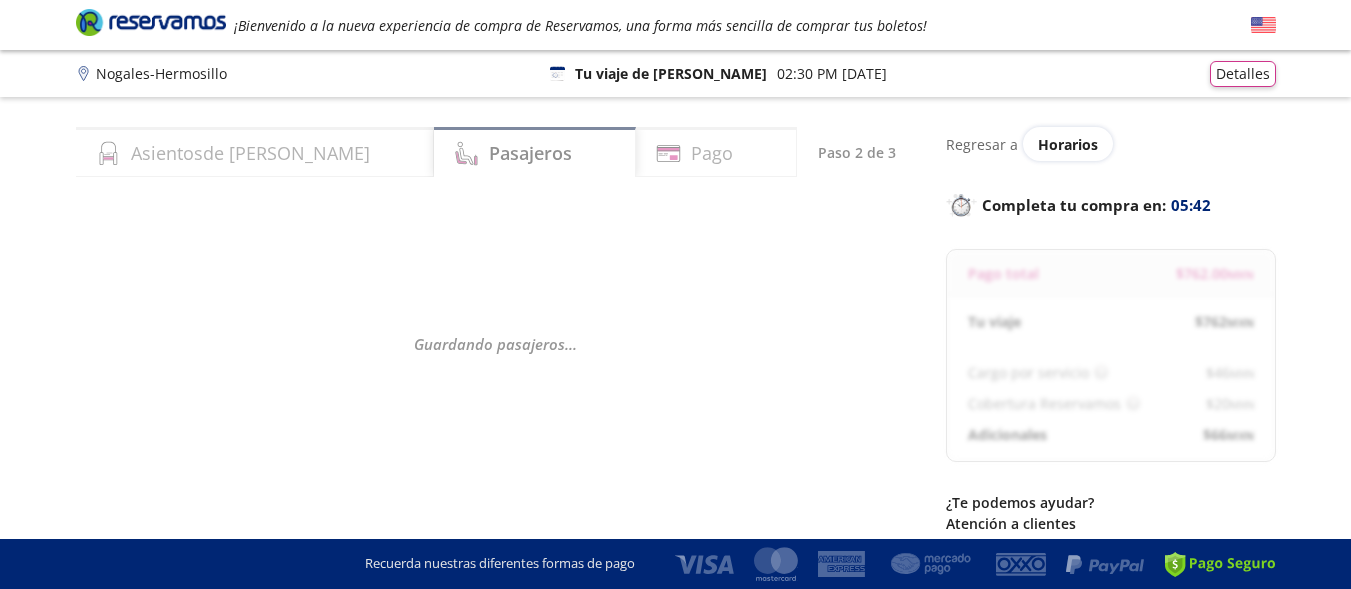 select on "MX" 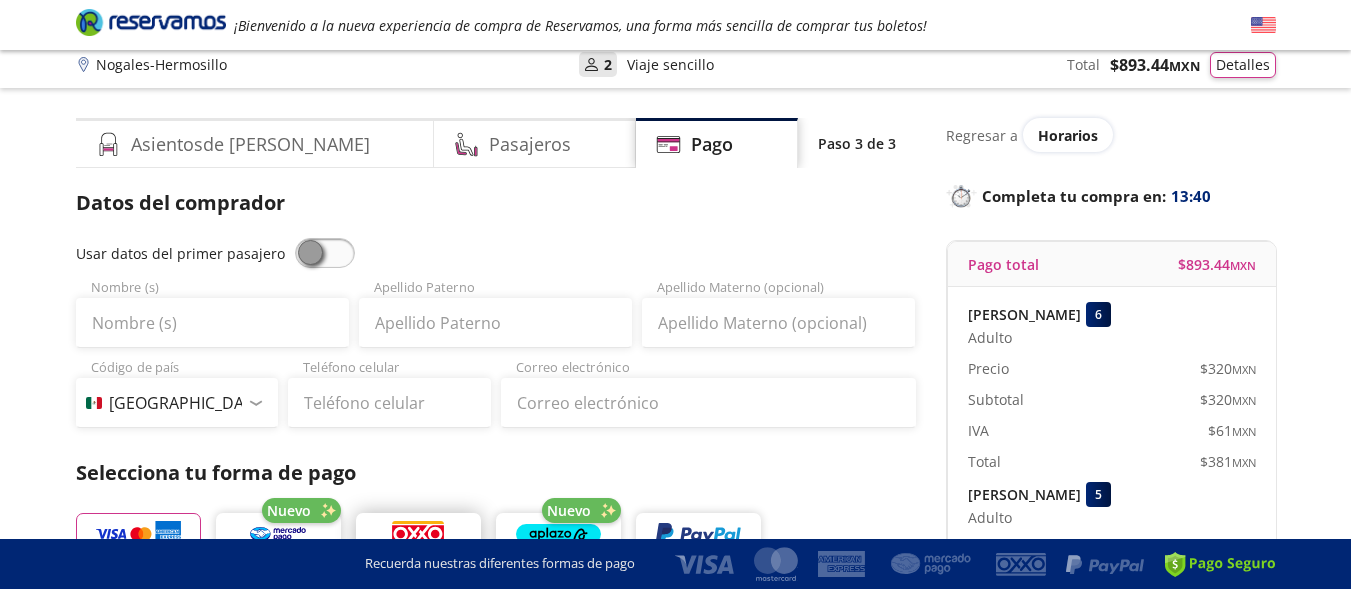 scroll, scrollTop: 0, scrollLeft: 0, axis: both 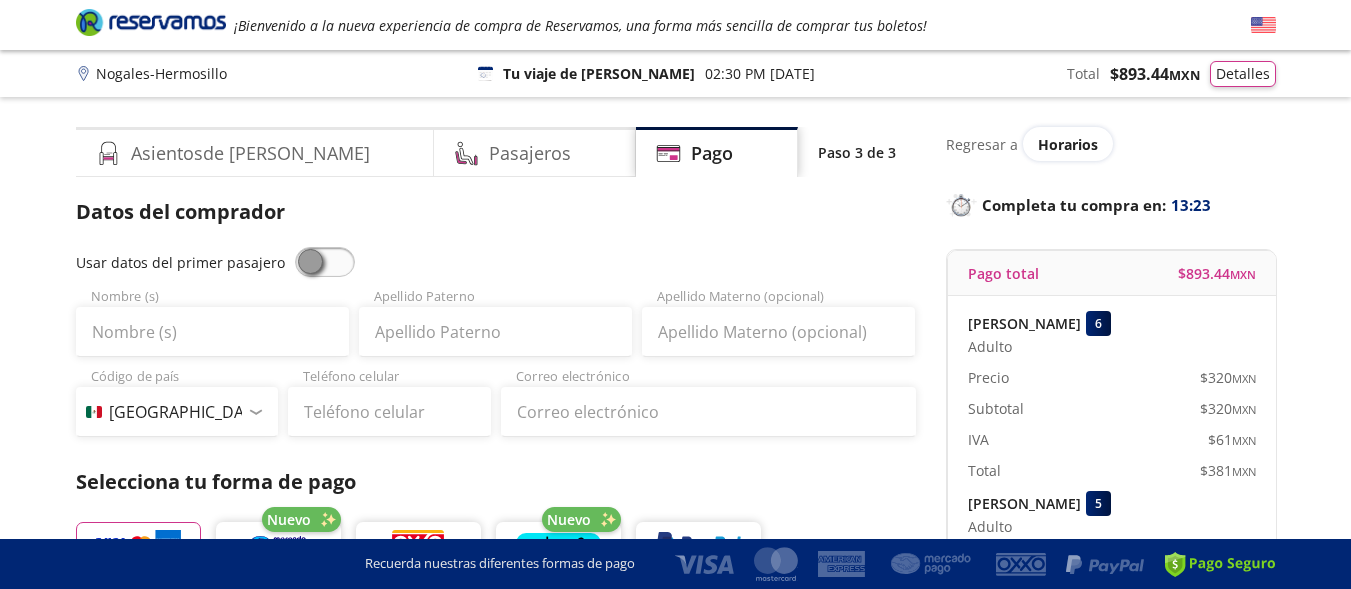 click at bounding box center (325, 262) 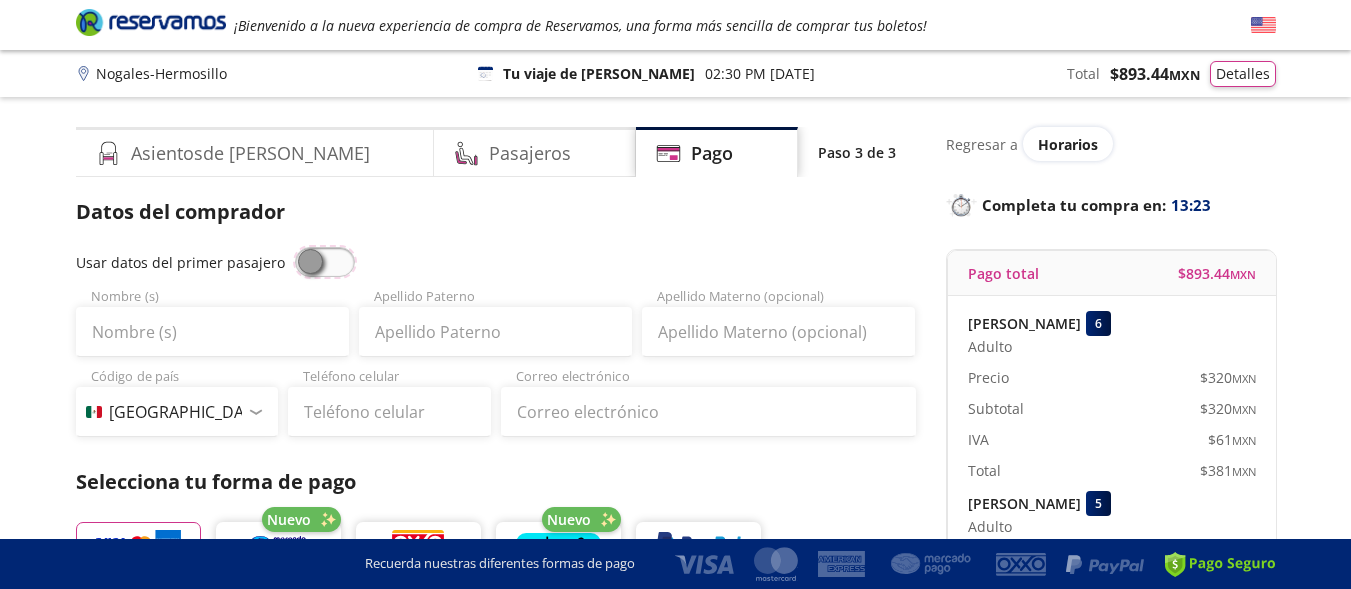 click at bounding box center (295, 247) 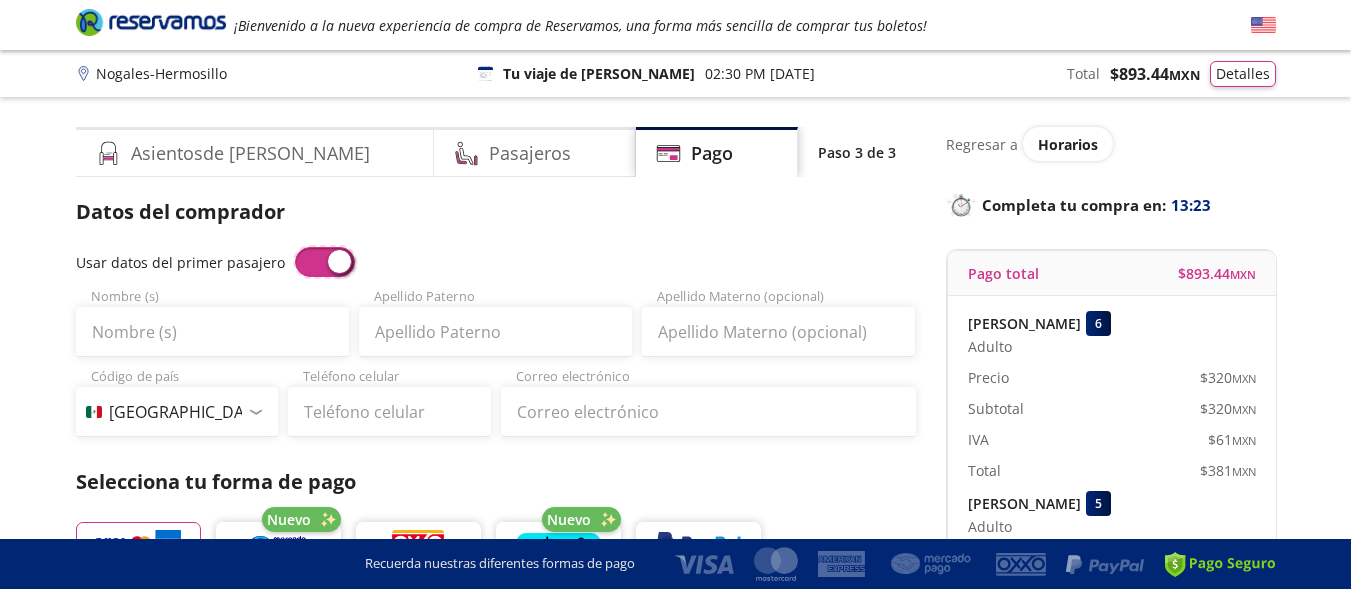 type on "[PERSON_NAME]" 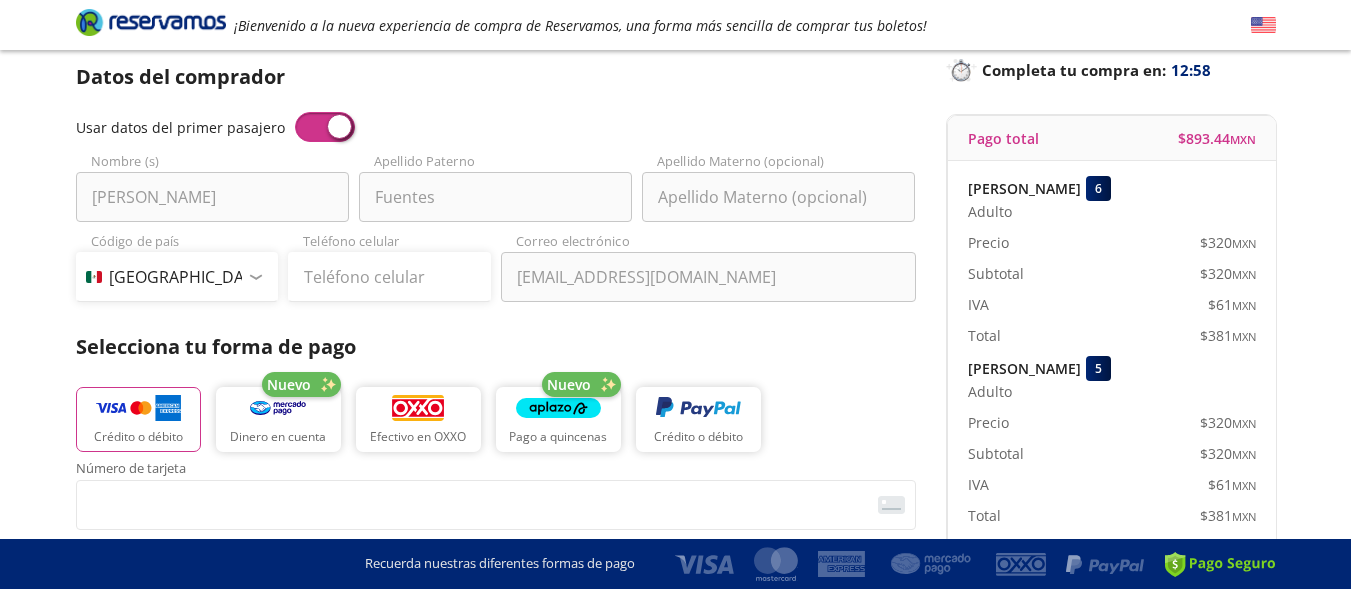 scroll, scrollTop: 0, scrollLeft: 0, axis: both 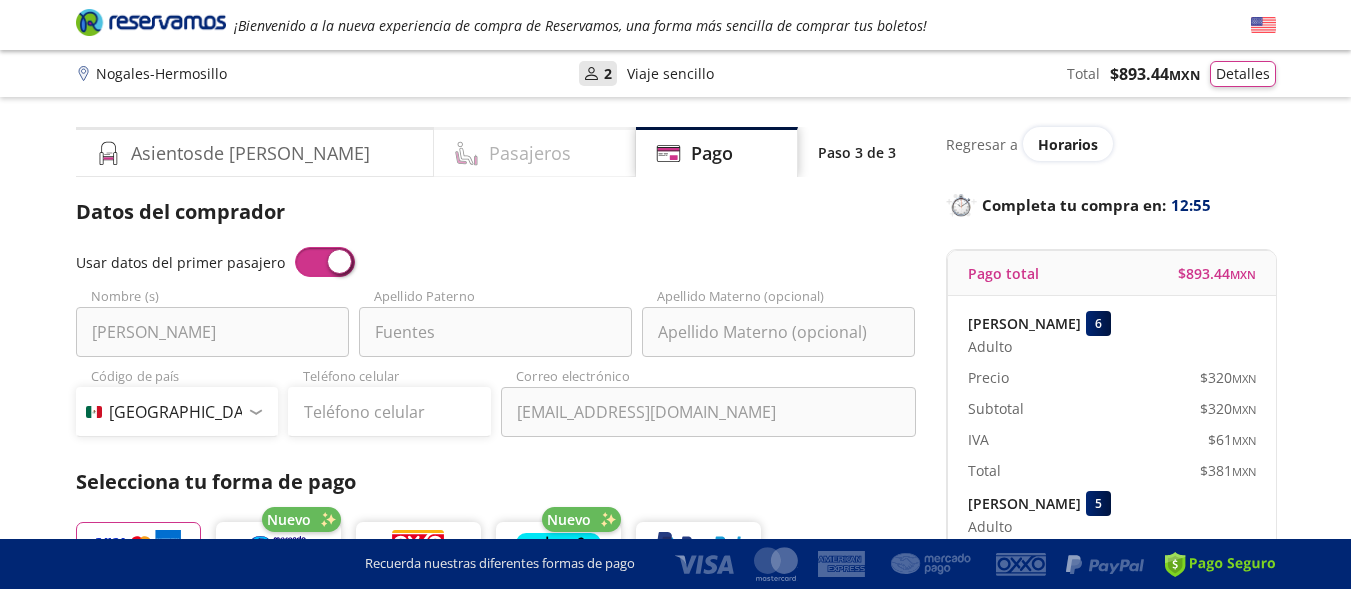 click on "Pasajeros" at bounding box center [530, 153] 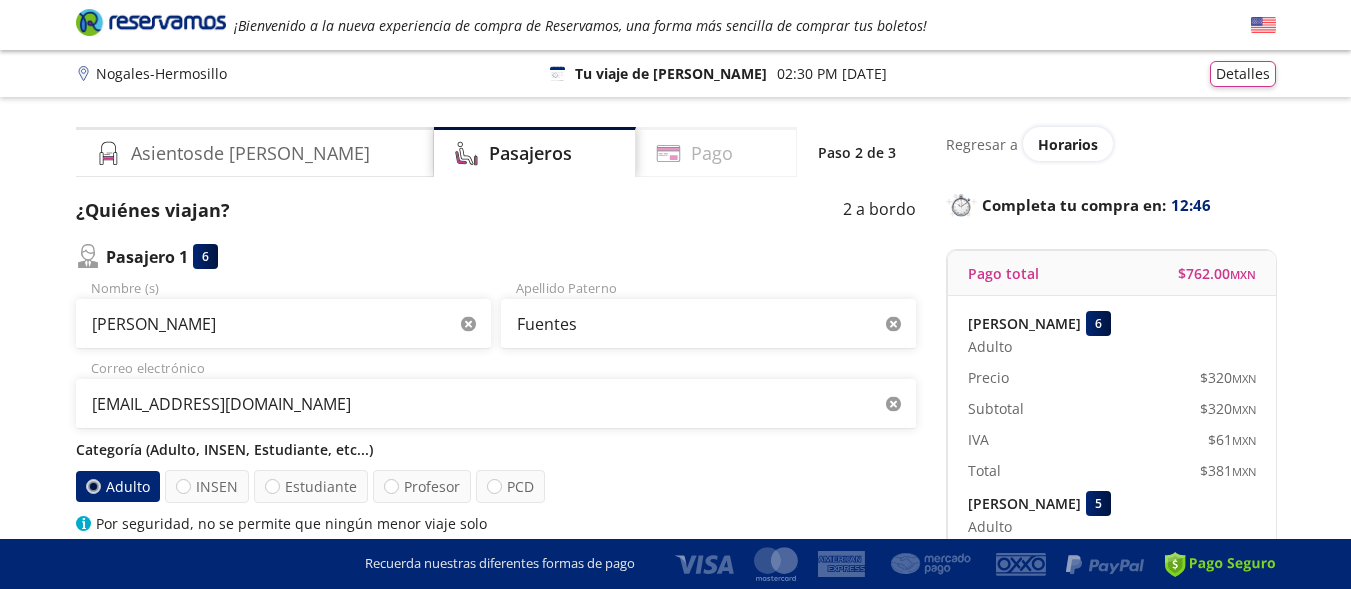 click on "Pago" at bounding box center [712, 153] 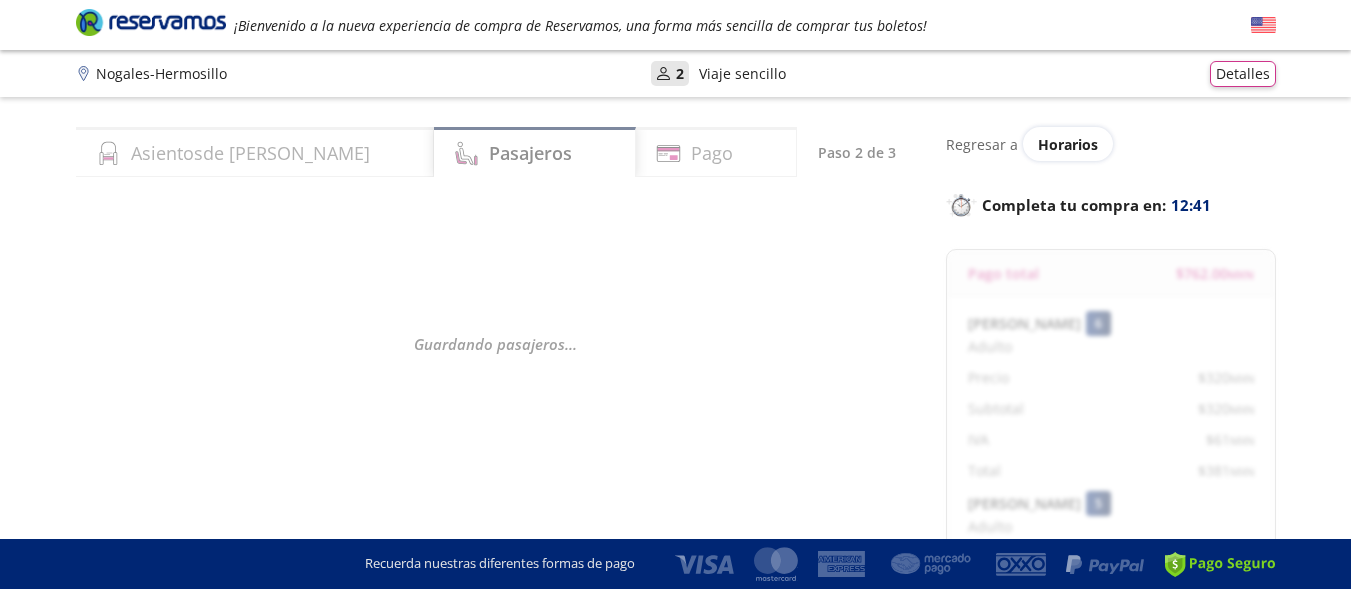 select on "MX" 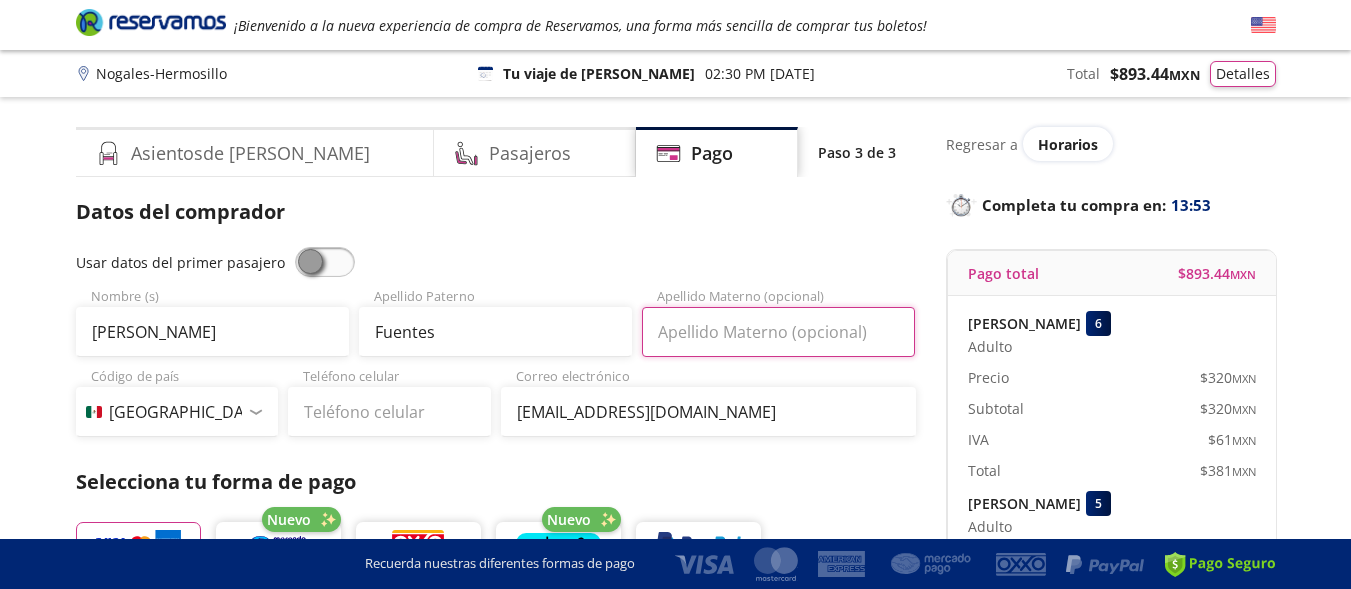 click on "Apellido Materno (opcional)" at bounding box center (778, 332) 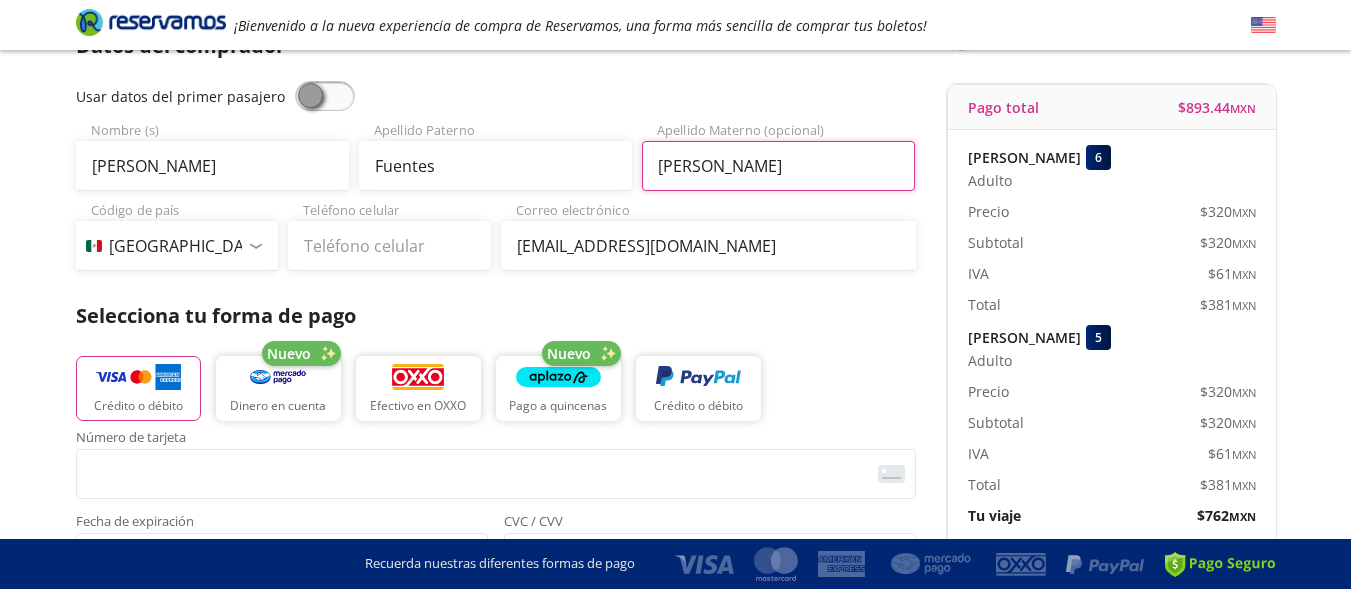 scroll, scrollTop: 200, scrollLeft: 0, axis: vertical 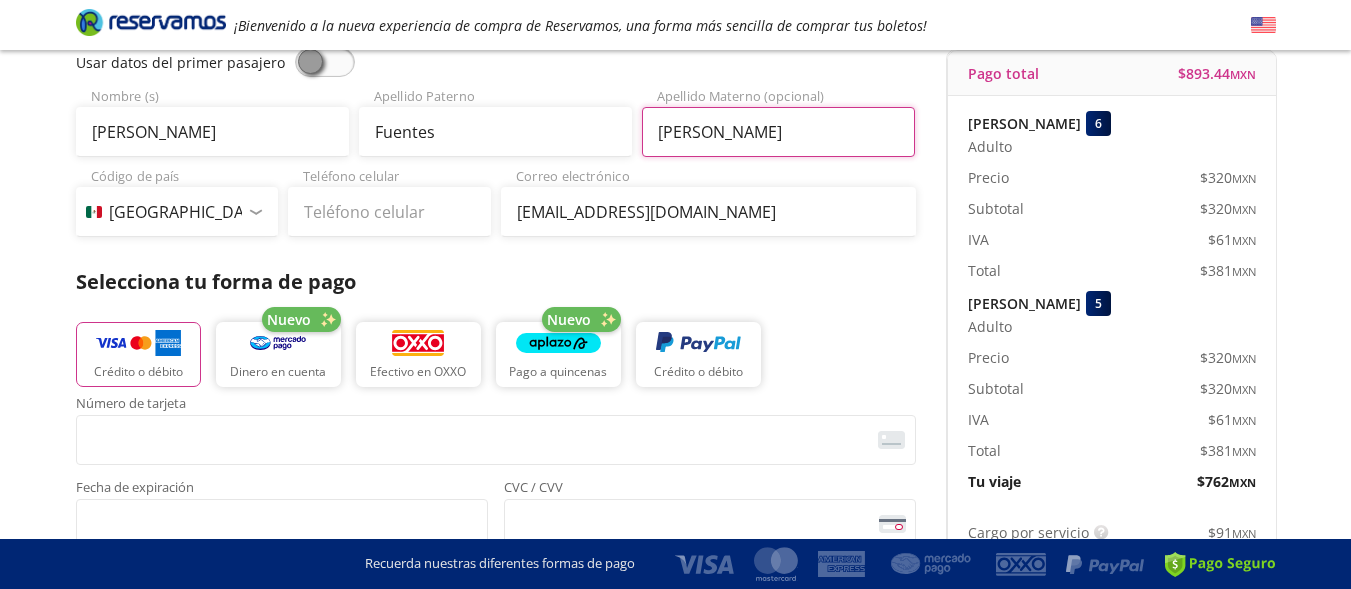 type on "[PERSON_NAME]" 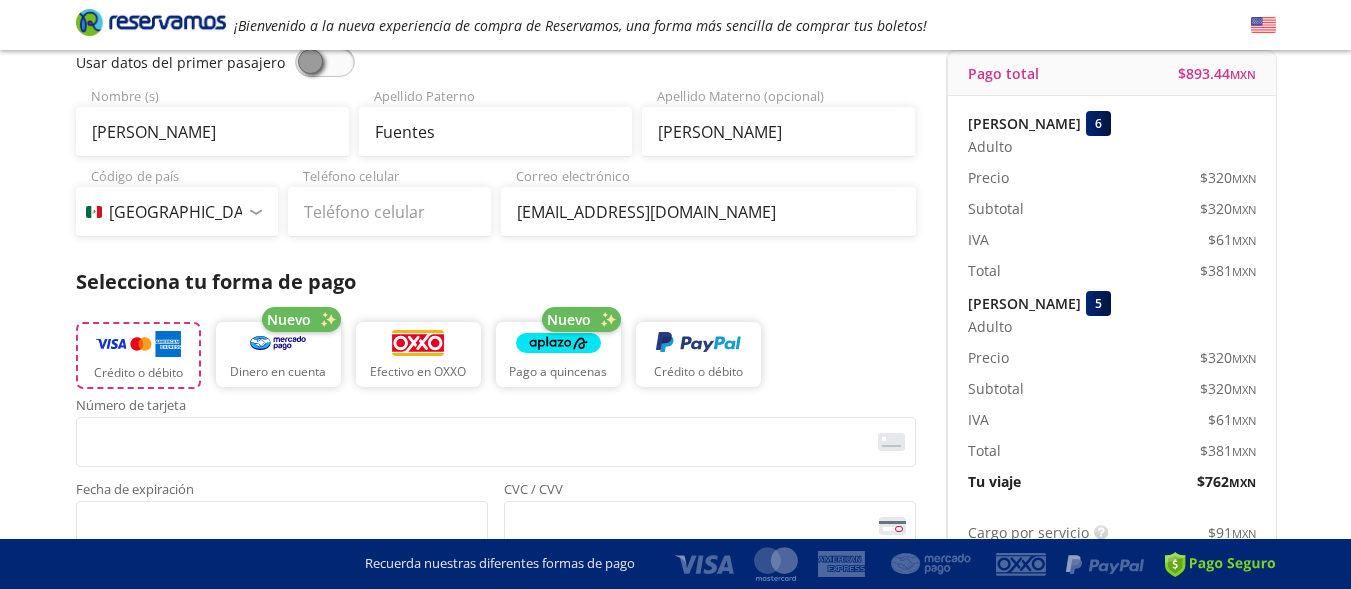 click at bounding box center (138, 344) 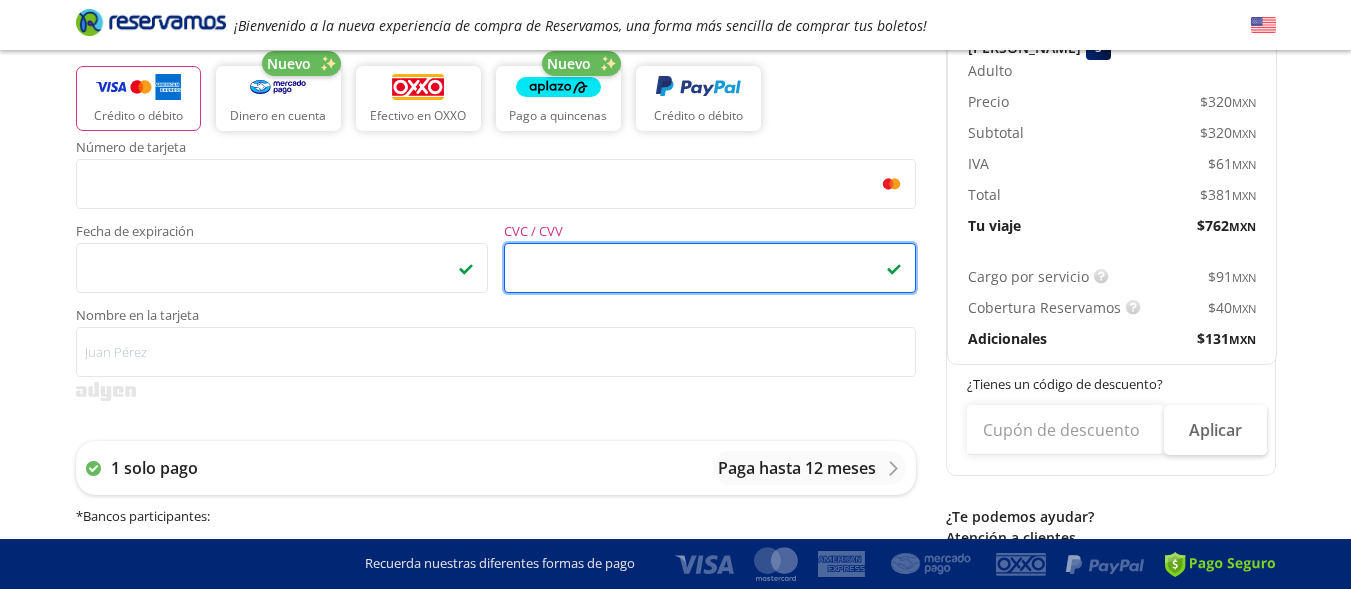 scroll, scrollTop: 500, scrollLeft: 0, axis: vertical 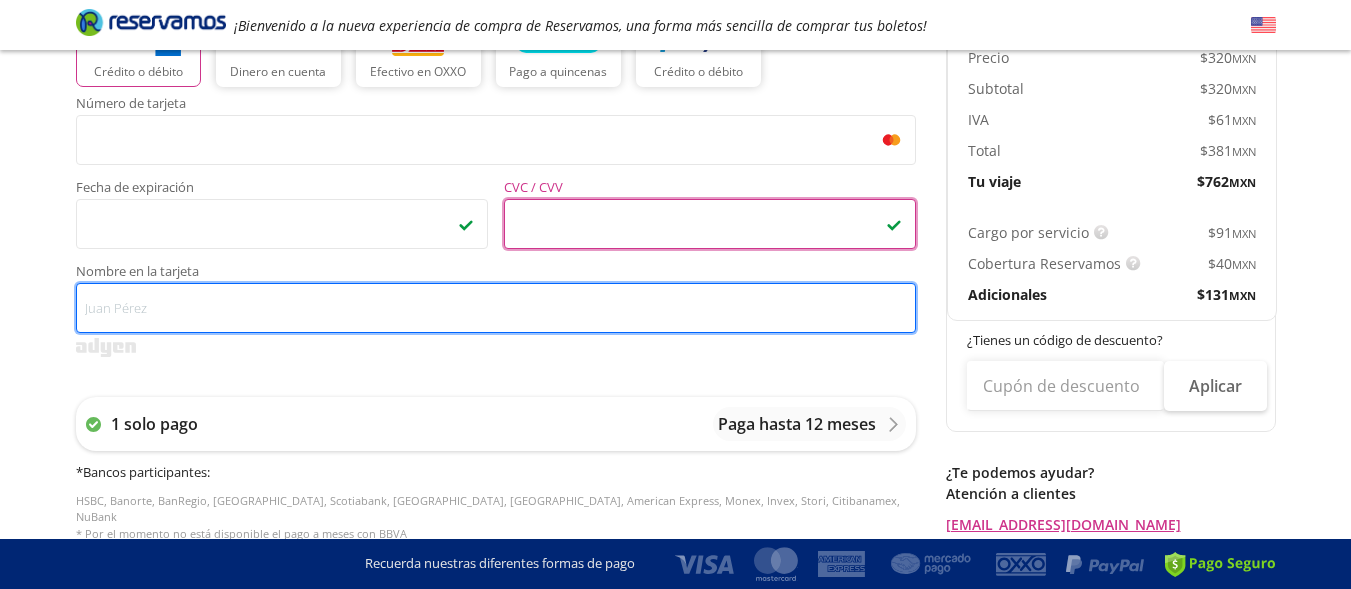 click on "Nombre en la tarjeta" at bounding box center [496, 308] 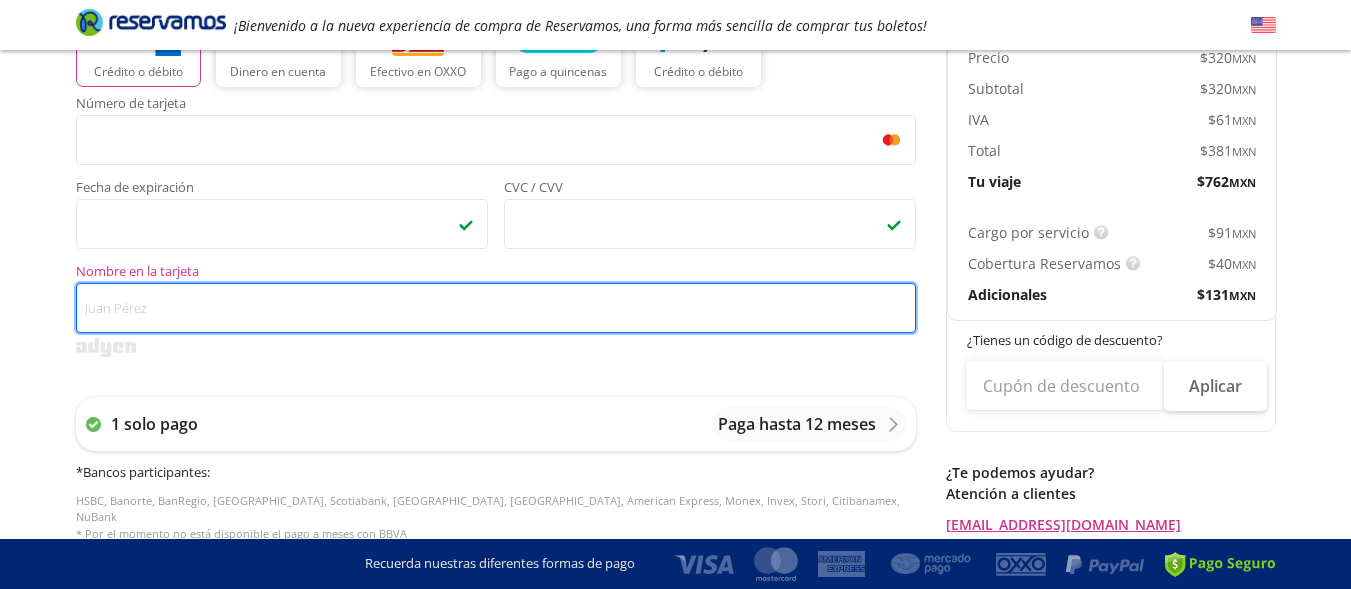 click on "Nombre en la tarjeta" at bounding box center [496, 308] 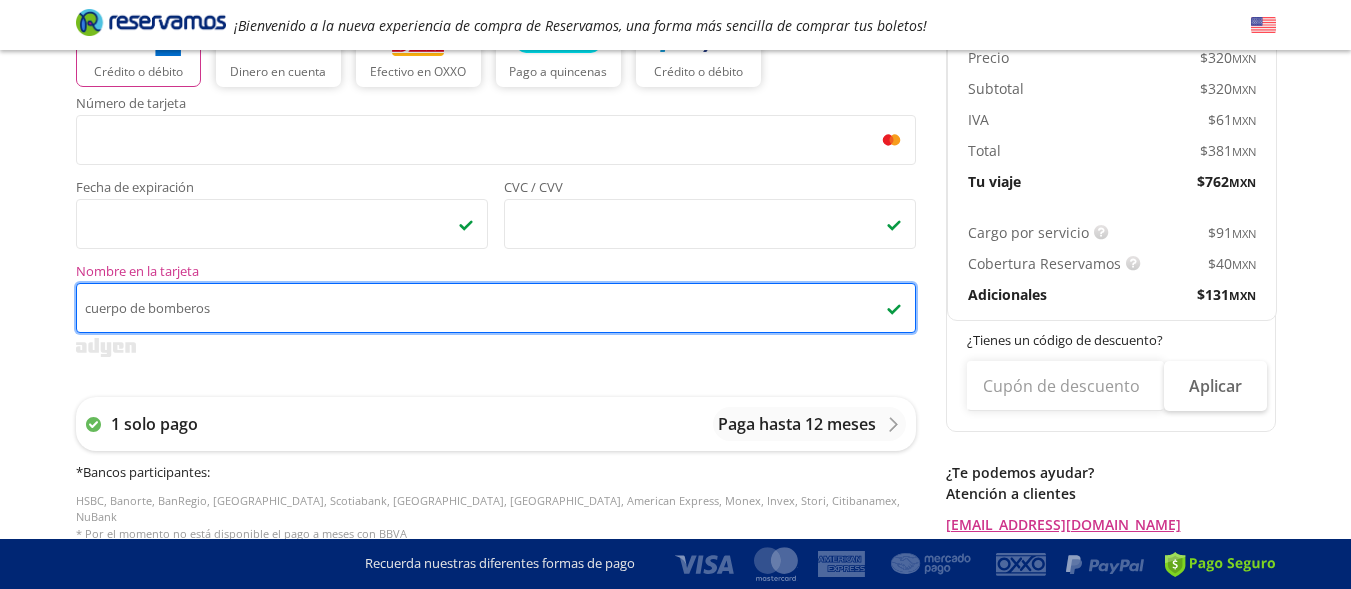 click on "cuerpo de bomberos" at bounding box center (496, 308) 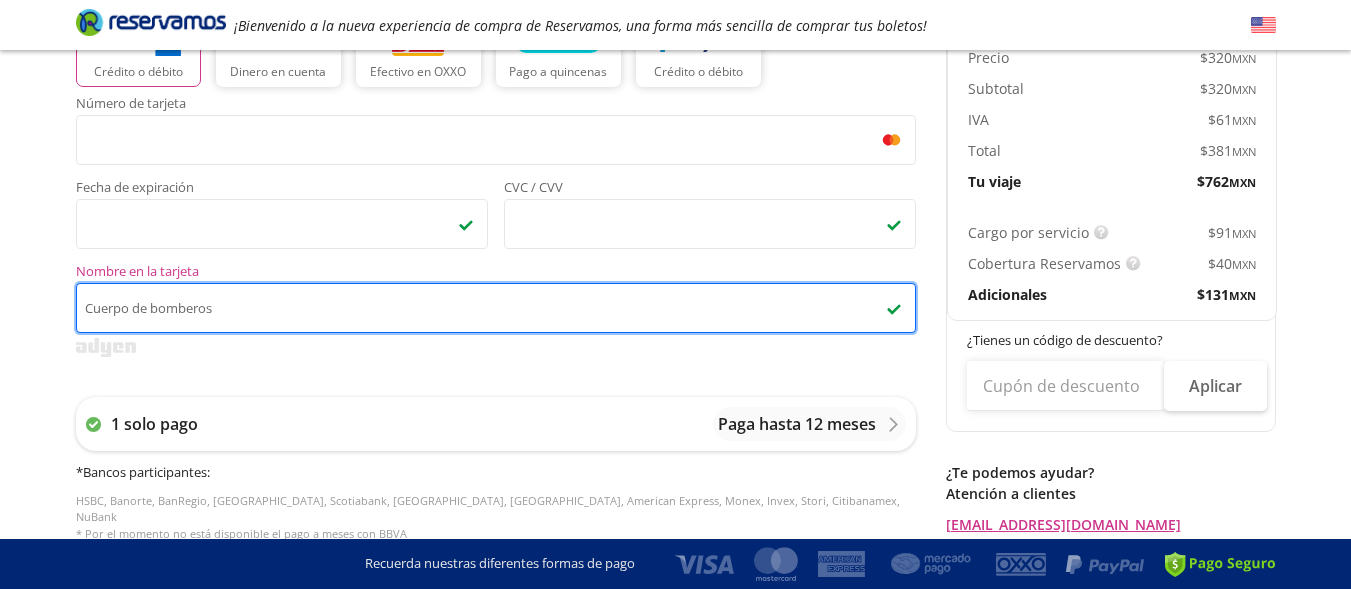 click on "Cuerpo de bomberos" at bounding box center [496, 308] 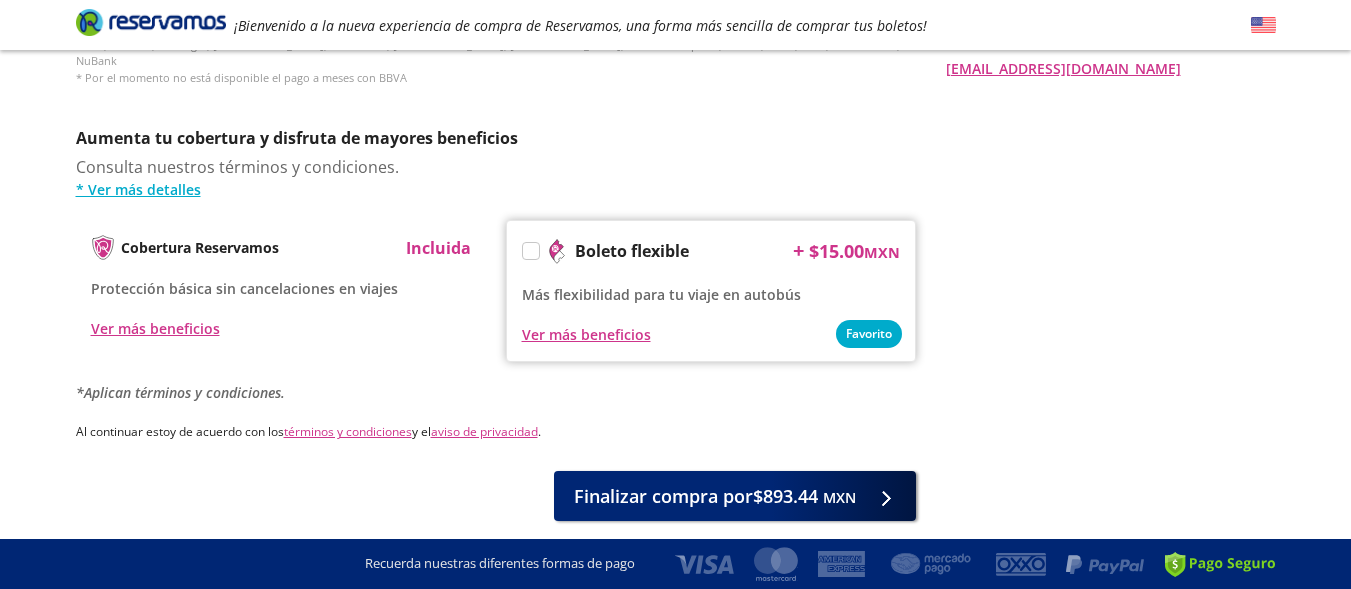 scroll, scrollTop: 913, scrollLeft: 0, axis: vertical 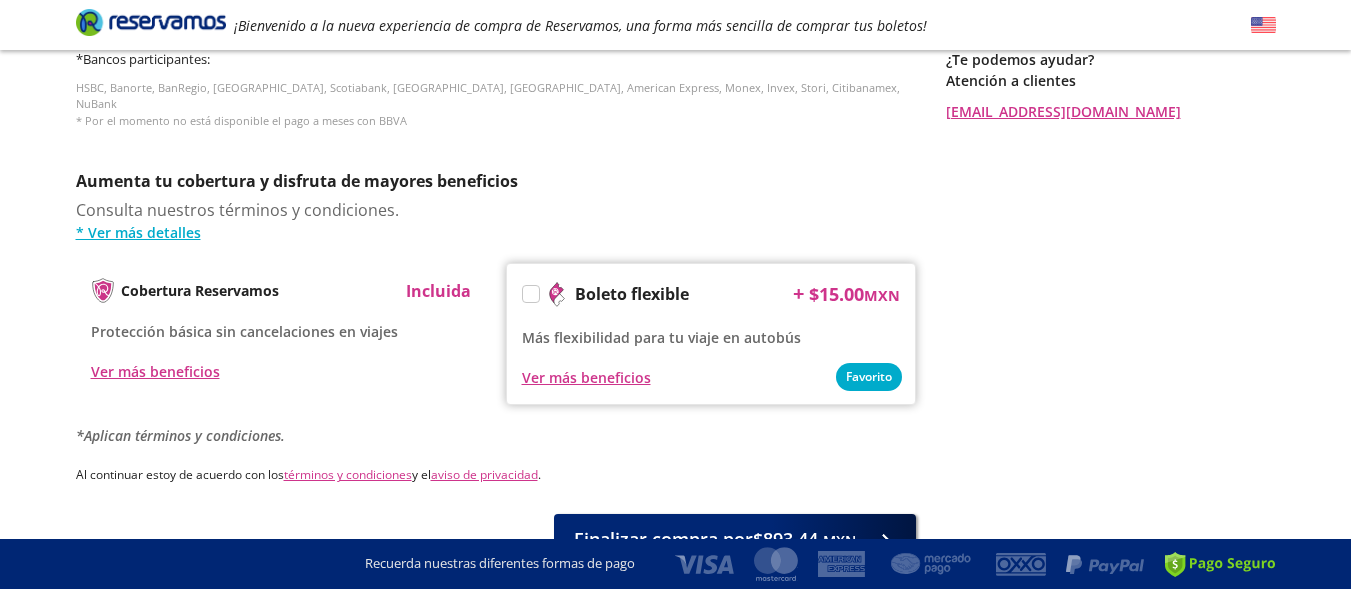 type on "Cuerpo de Bomberos" 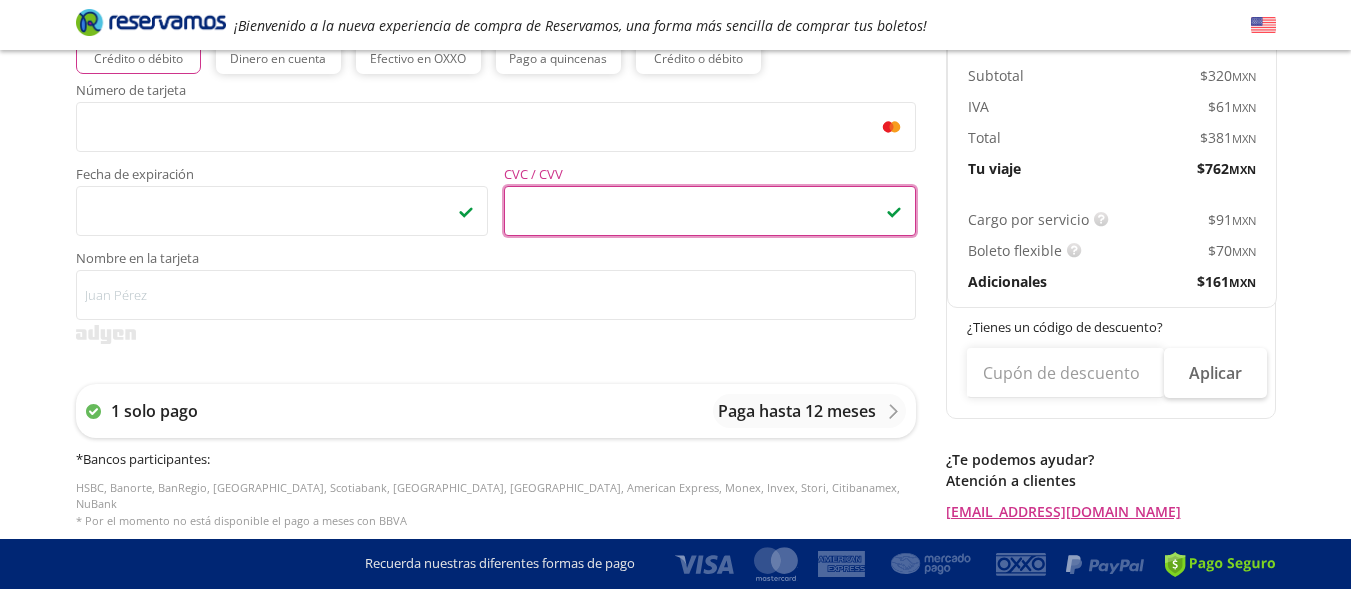 scroll, scrollTop: 613, scrollLeft: 0, axis: vertical 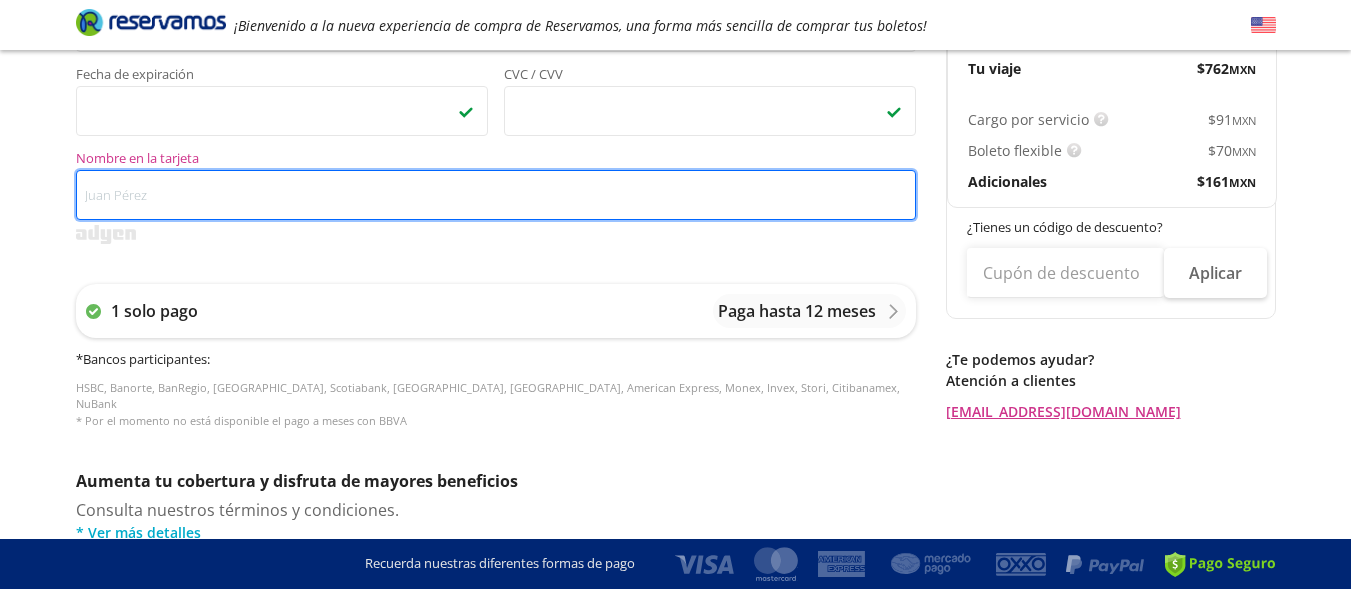 click on "Nombre en la tarjeta" at bounding box center [496, 195] 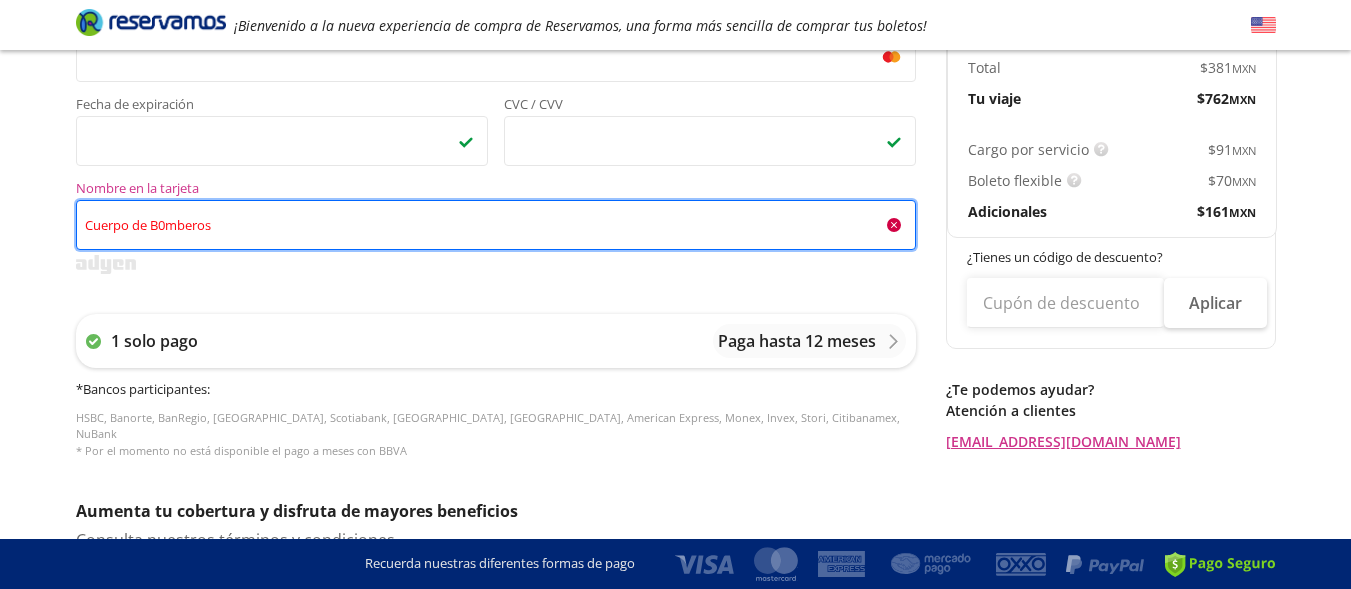 scroll, scrollTop: 513, scrollLeft: 0, axis: vertical 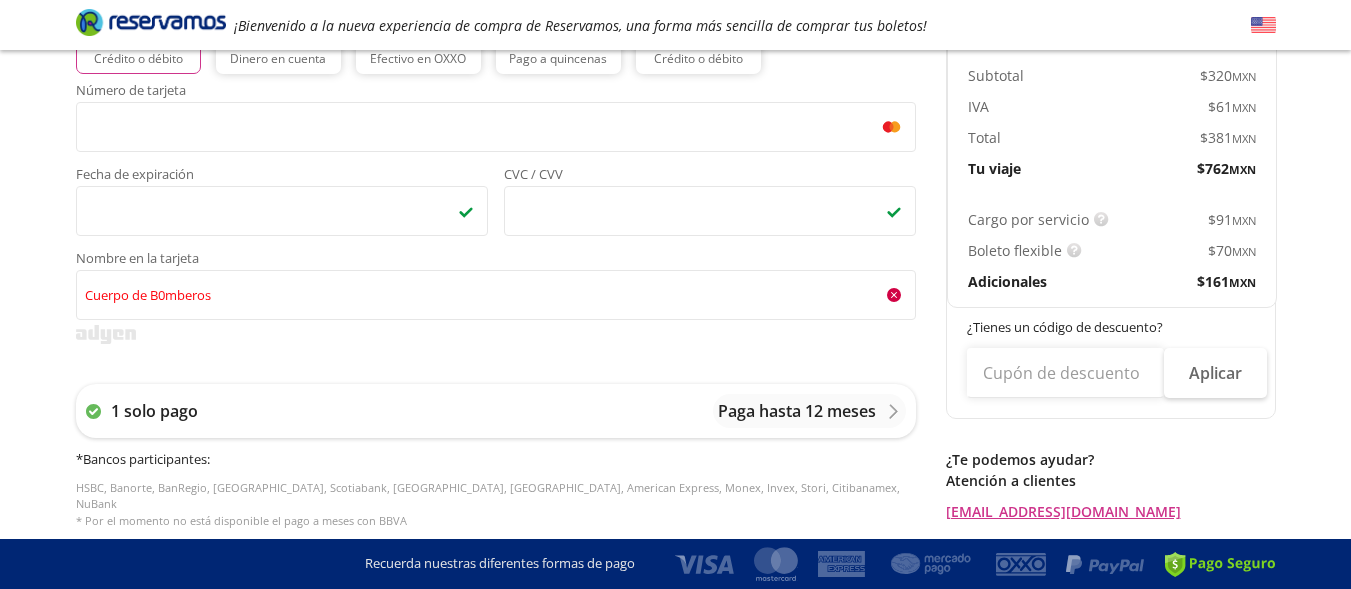 click at bounding box center (894, 295) 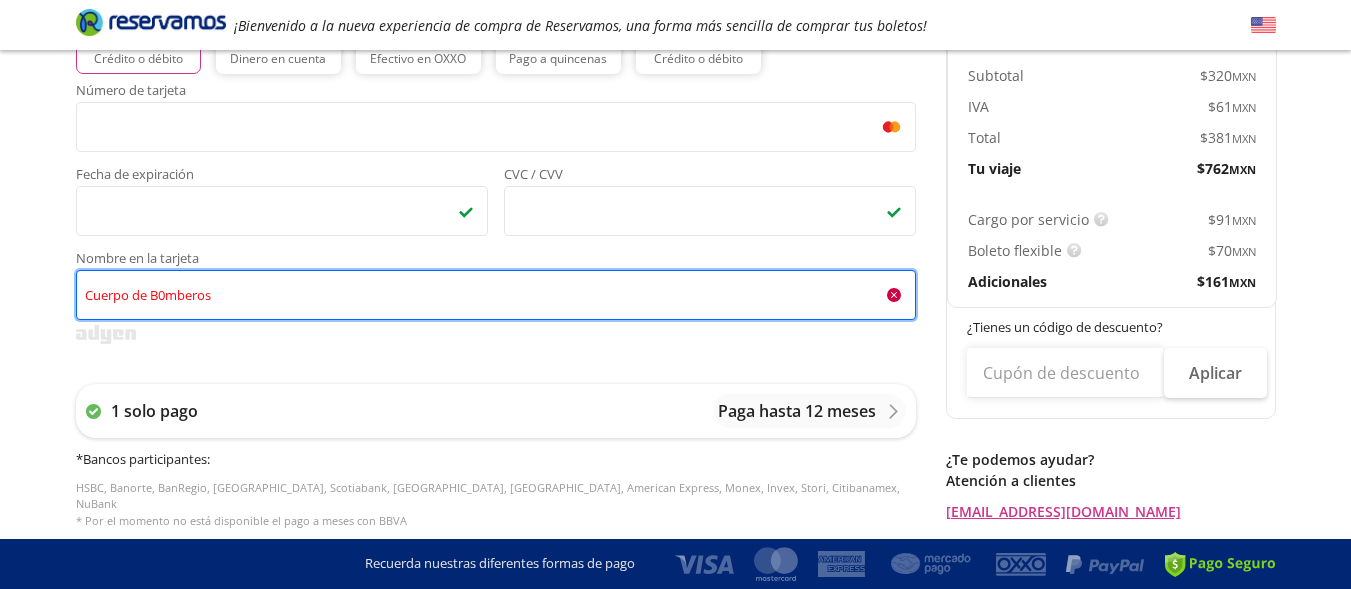 click on "Cuerpo de B0mberos" at bounding box center [496, 295] 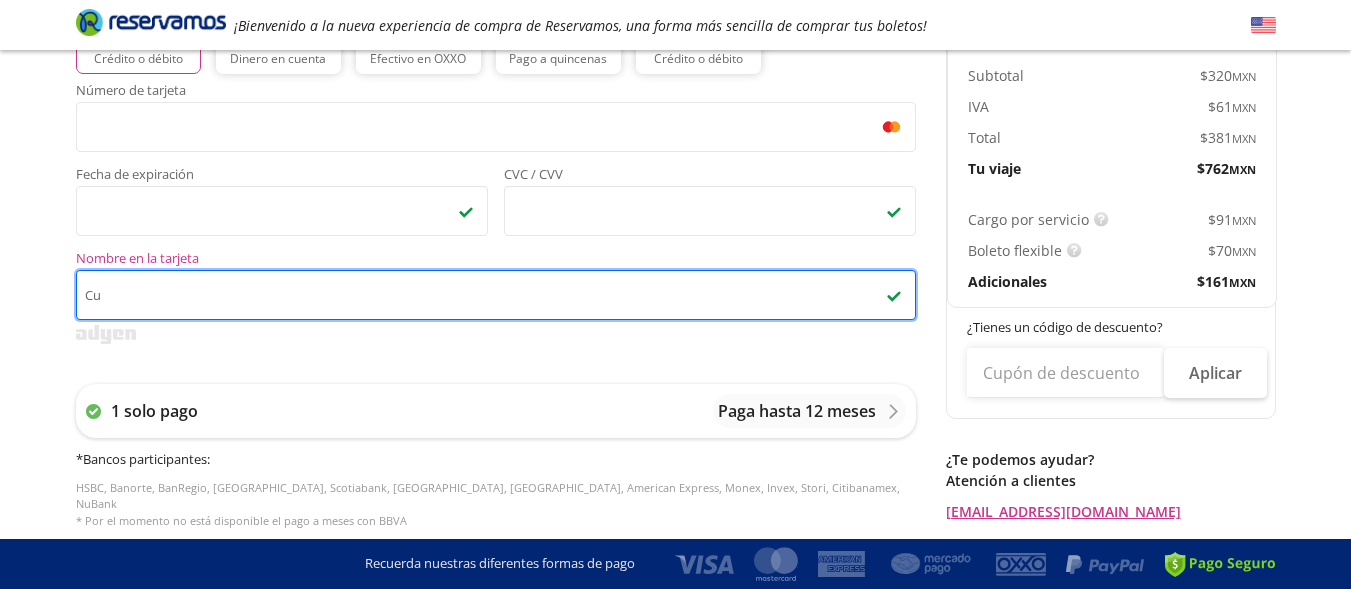 type on "C" 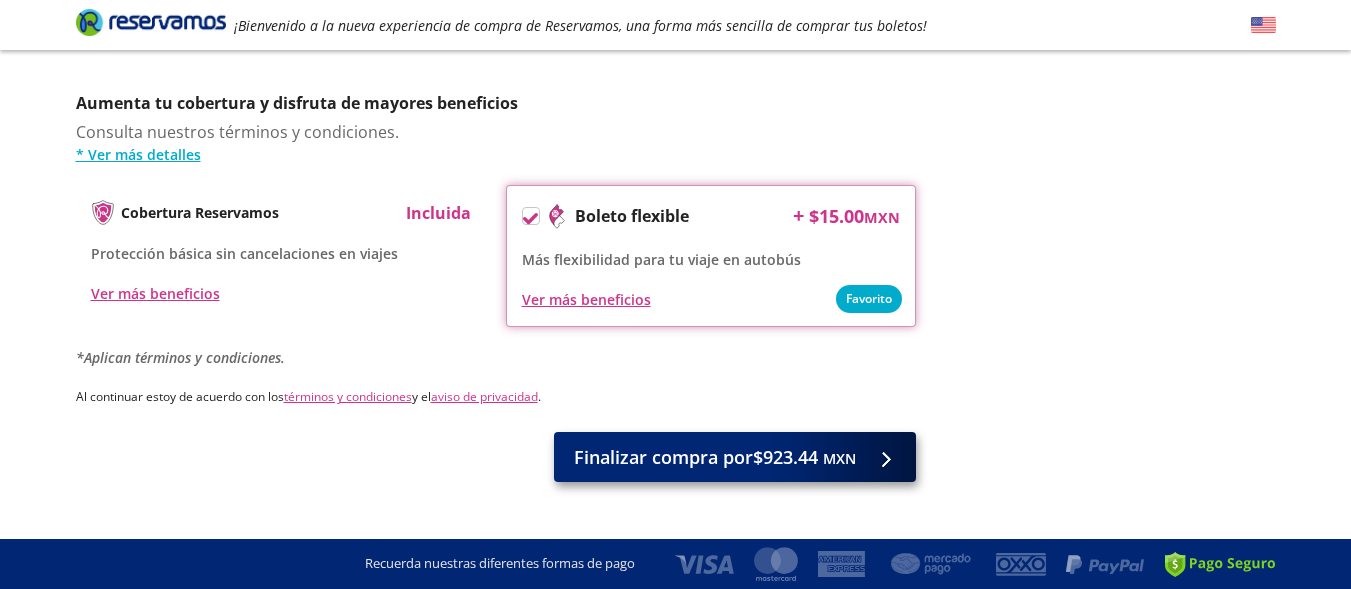 scroll, scrollTop: 1013, scrollLeft: 0, axis: vertical 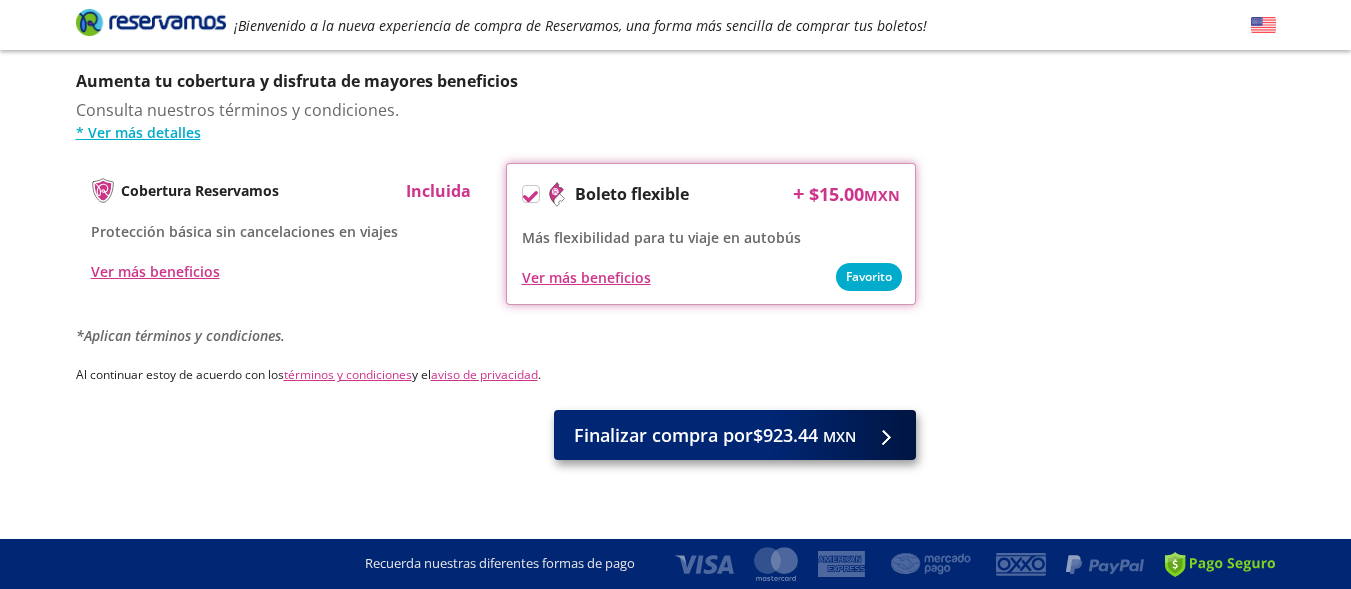 type on "[PERSON_NAME]" 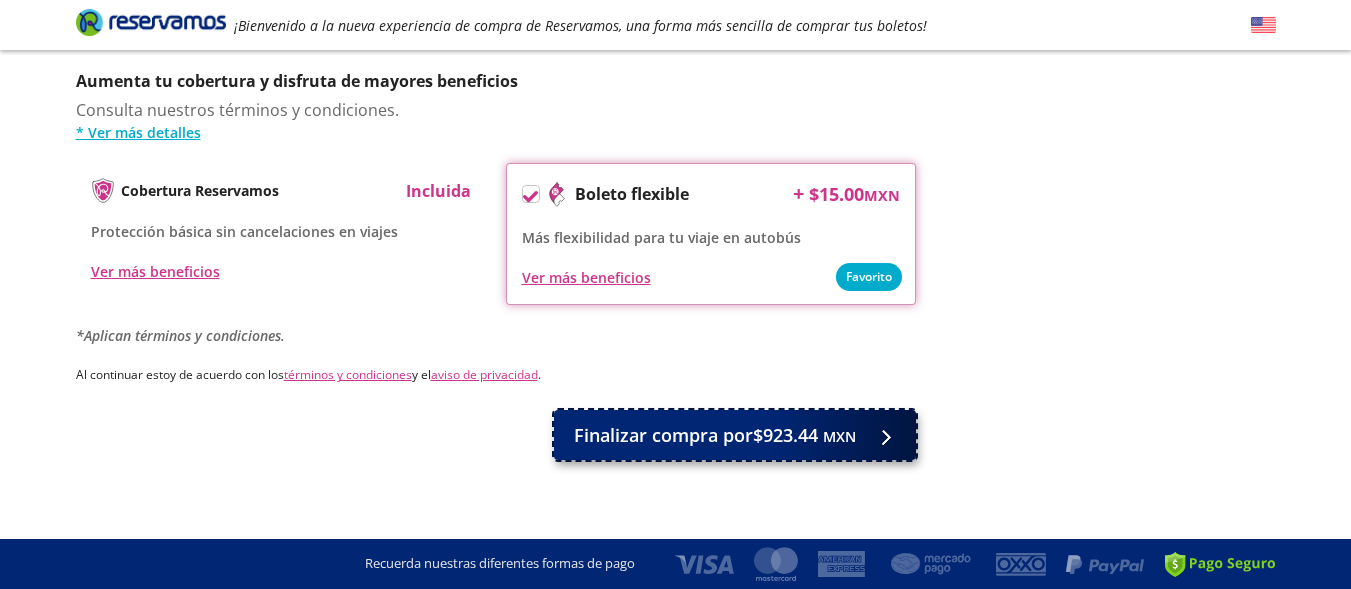 click on "Finalizar compra por  $923.44   MXN" at bounding box center [715, 435] 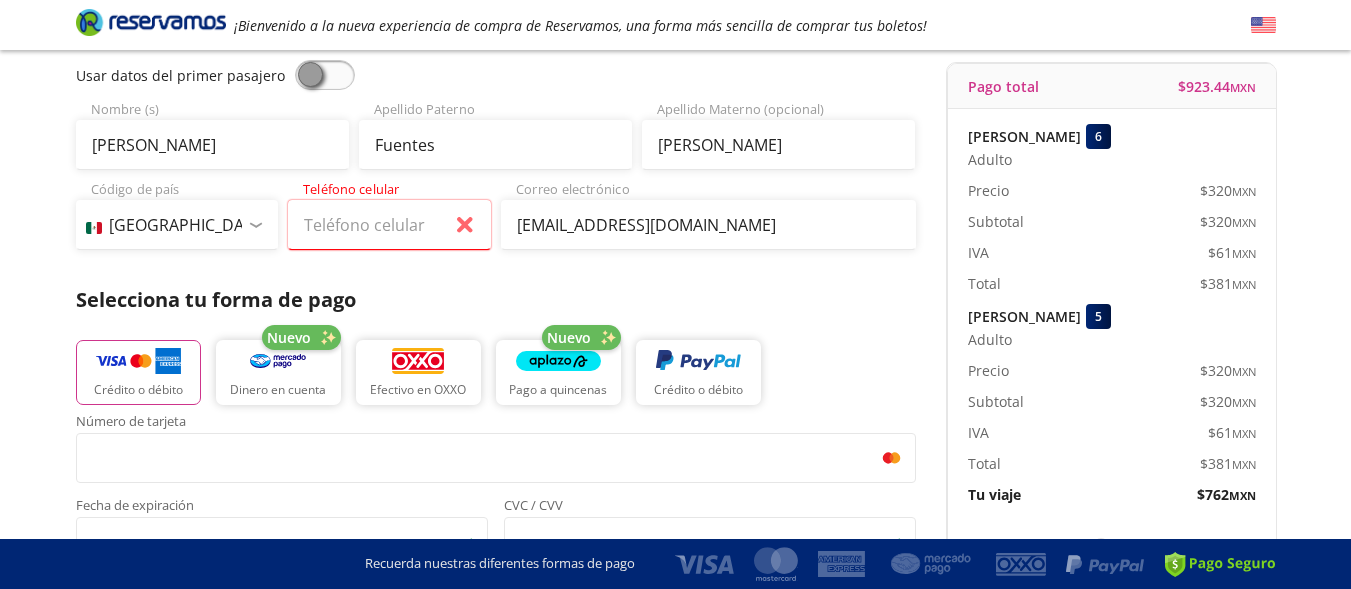 scroll, scrollTop: 184, scrollLeft: 0, axis: vertical 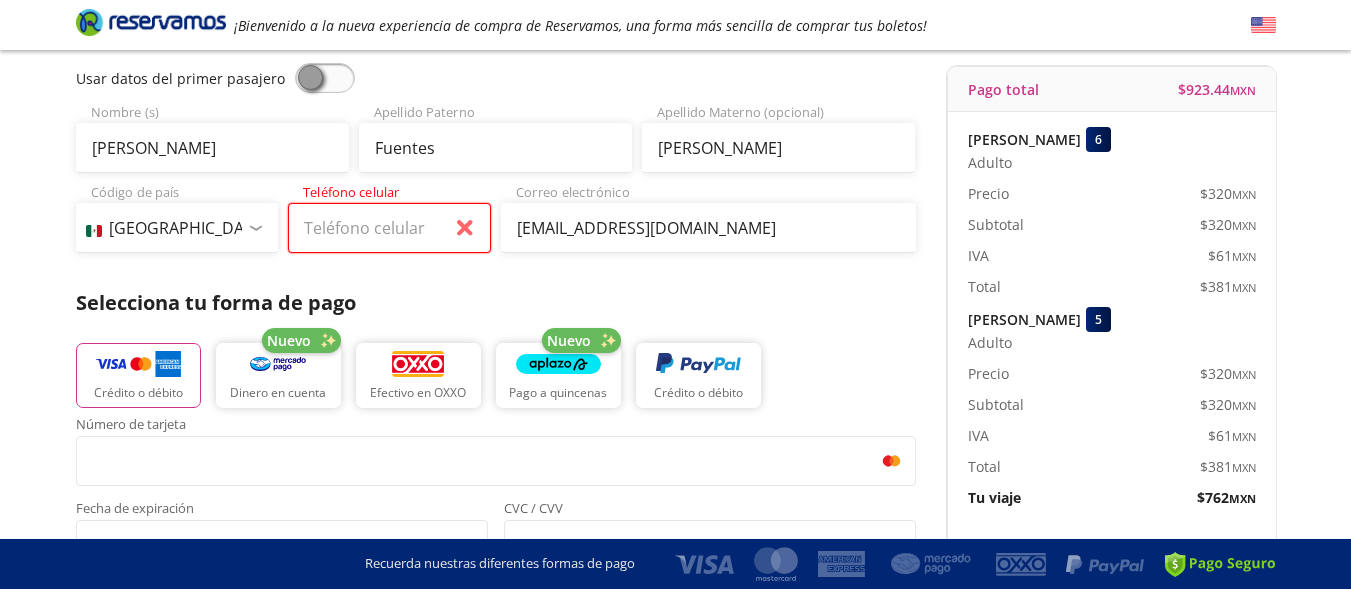 click on "Teléfono celular" at bounding box center [389, 228] 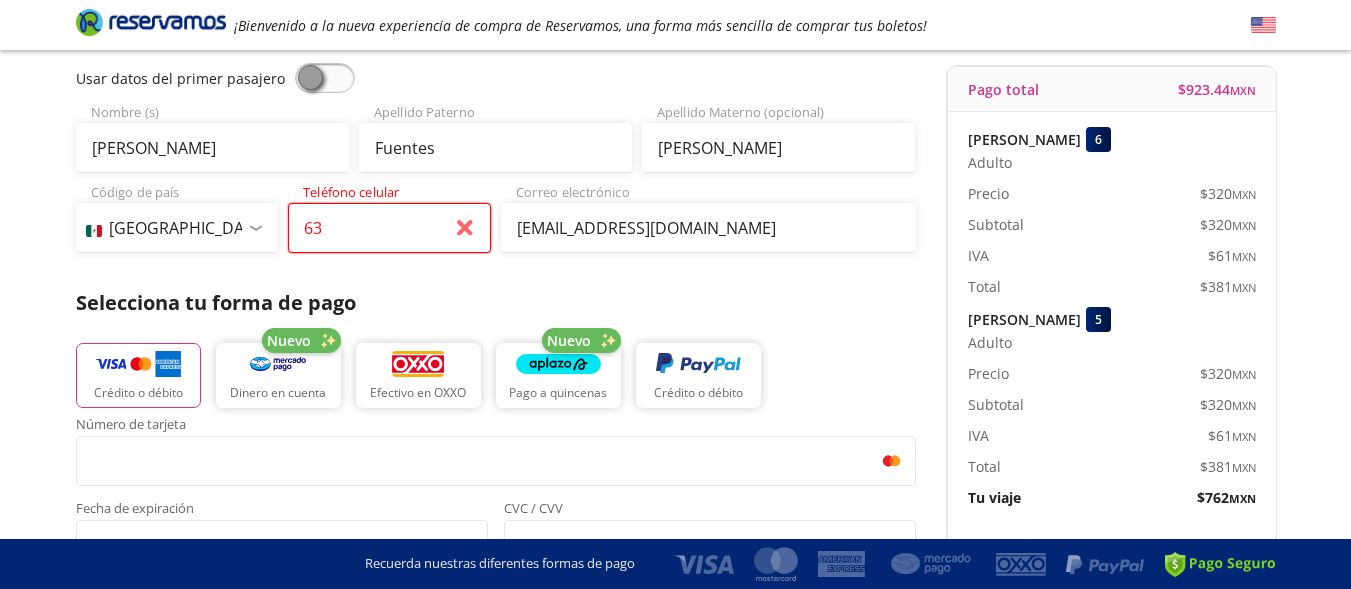 type on "6" 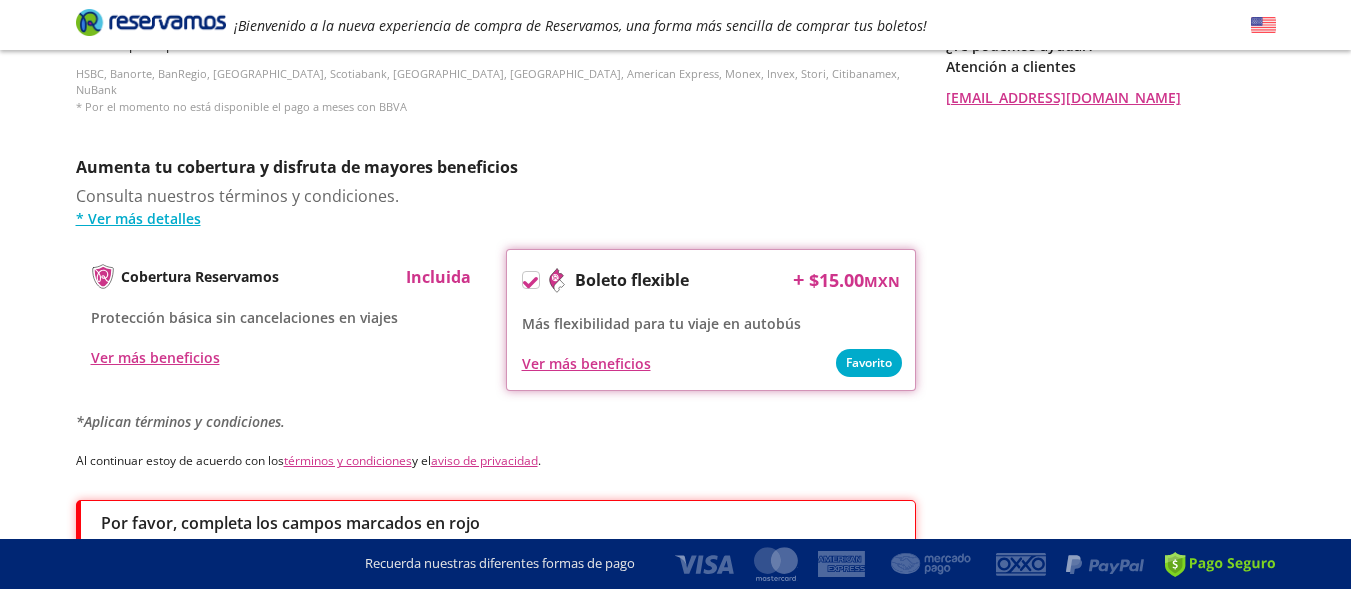scroll, scrollTop: 1079, scrollLeft: 0, axis: vertical 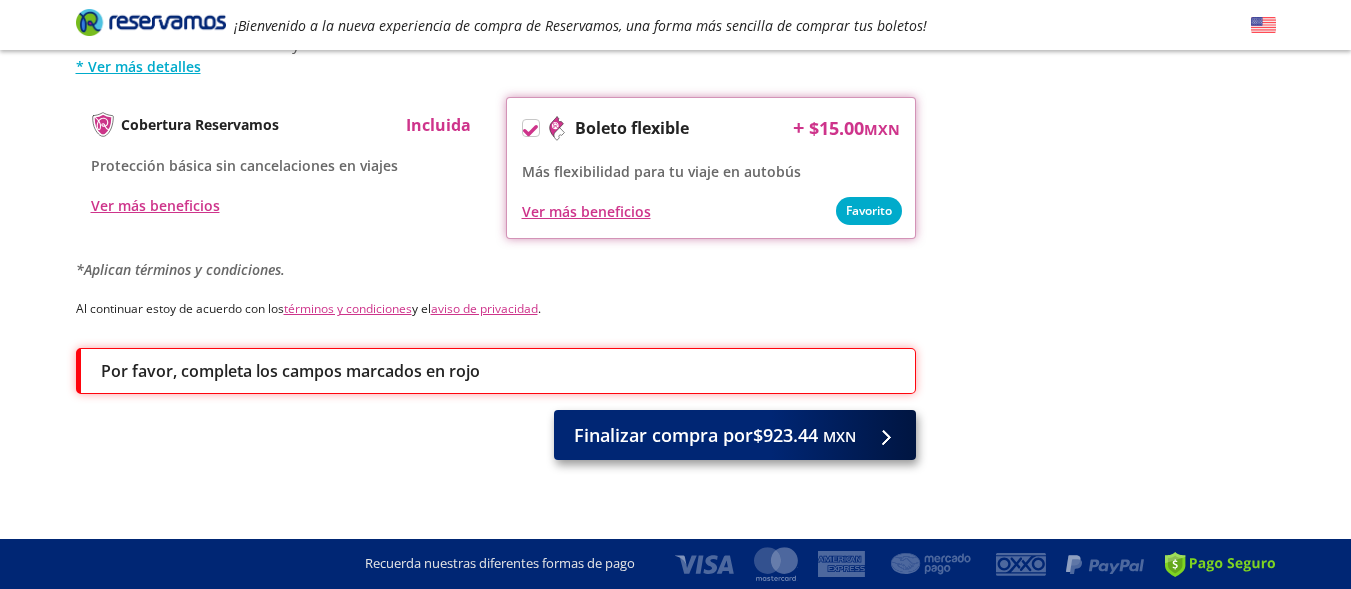type on "631 101 1573" 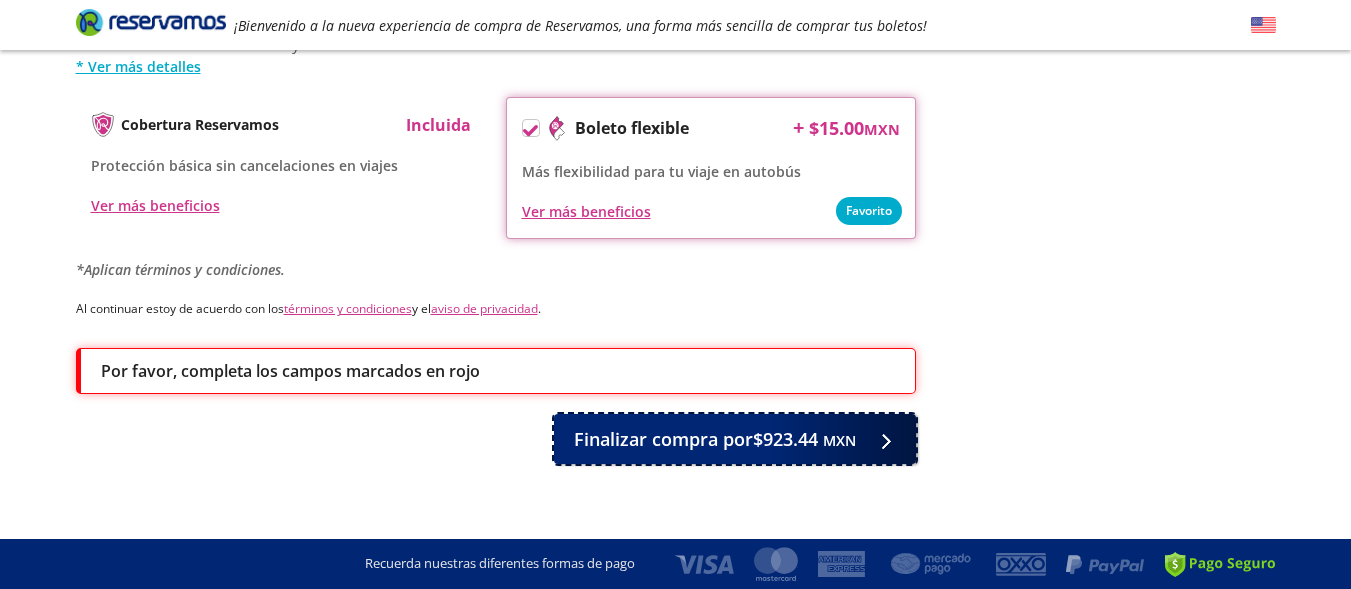 click on "Finalizar compra por  $923.44   MXN" at bounding box center (715, 439) 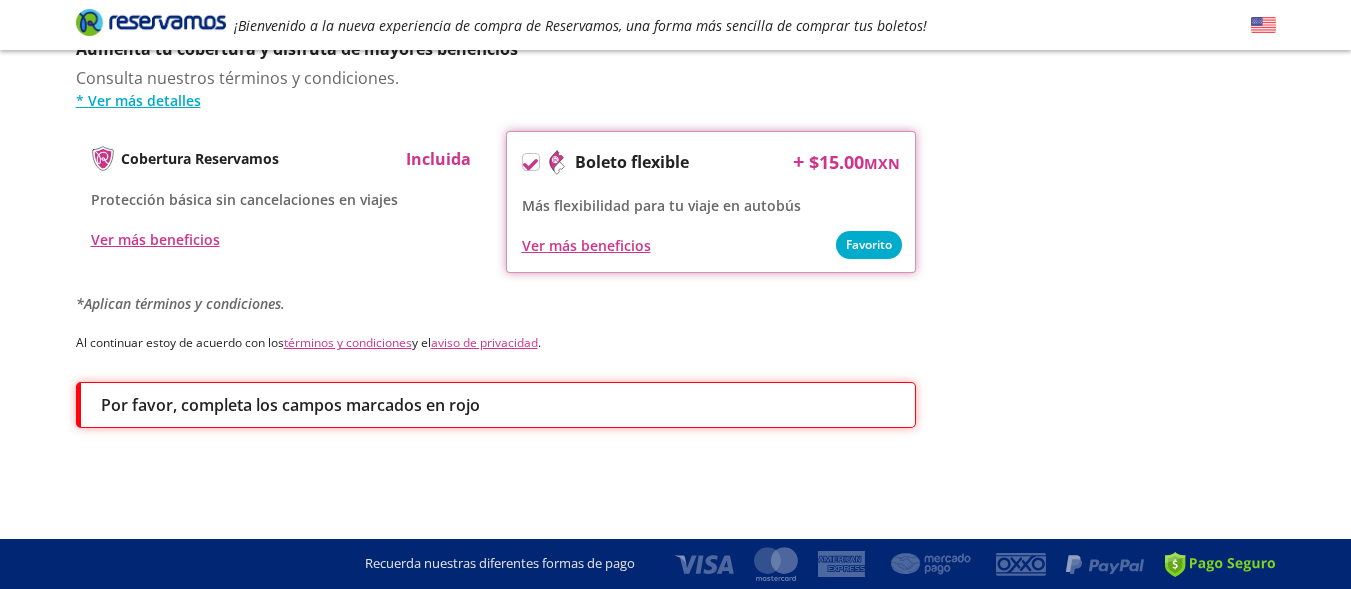 scroll, scrollTop: 0, scrollLeft: 0, axis: both 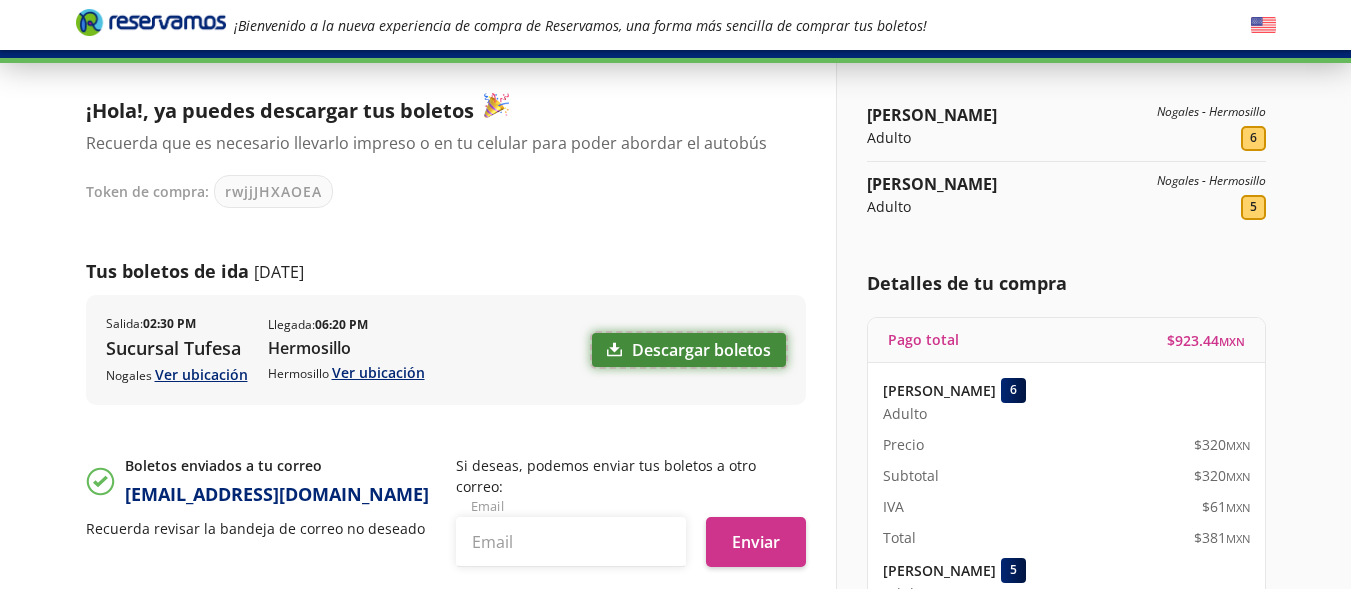 click on "Descargar boletos" at bounding box center (689, 350) 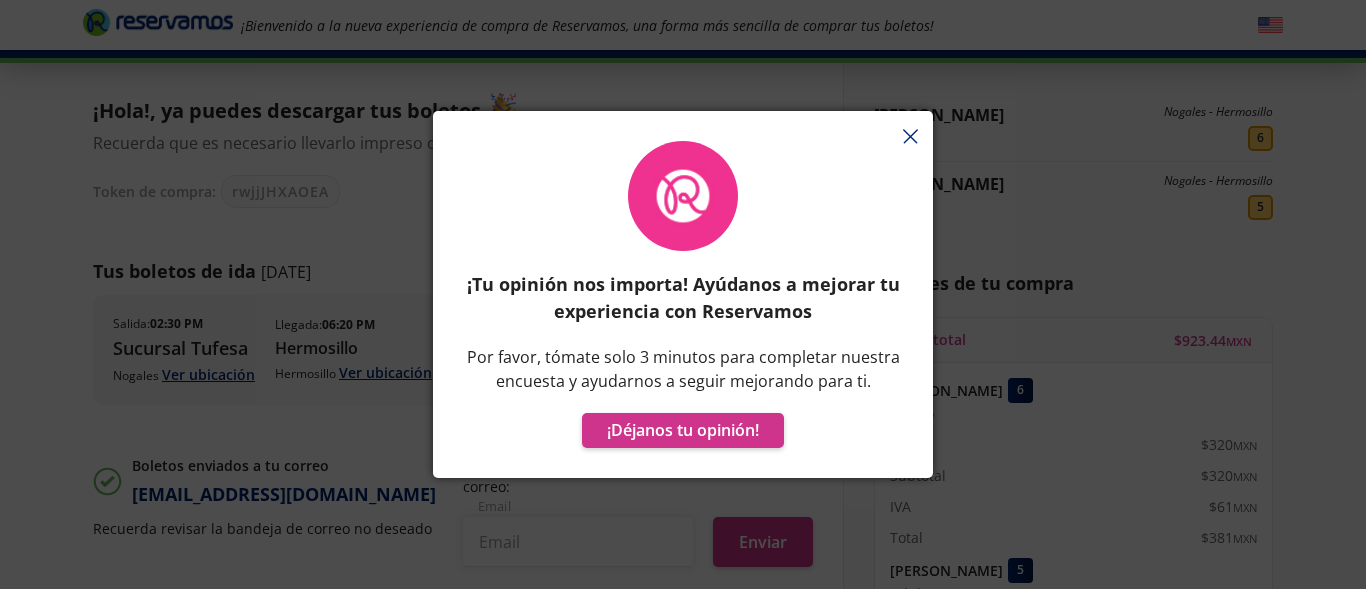 click on "¡Tu opinión nos importa! Ayúdanos a mejorar tu experiencia con Reservamos Por favor, tómate solo 3 minutos para completar nuestra encuesta y ayudarnos a seguir mejorando para ti. ¡Déjanos tu opinión!" at bounding box center [683, 304] 